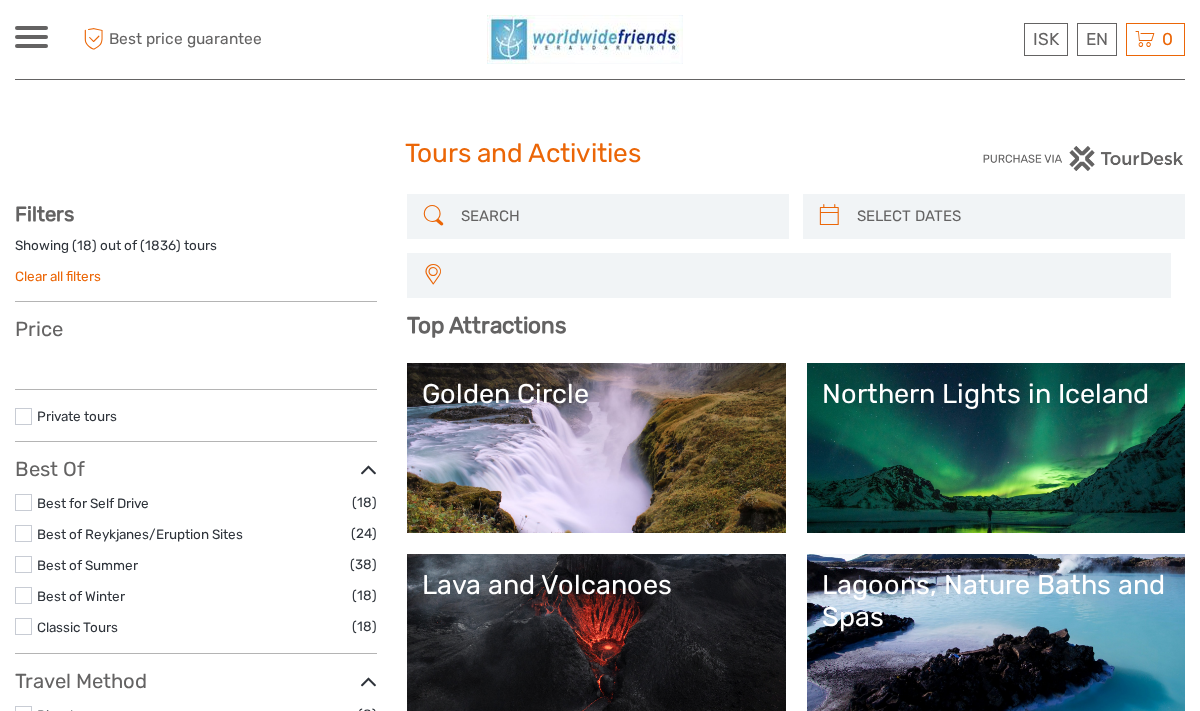 select 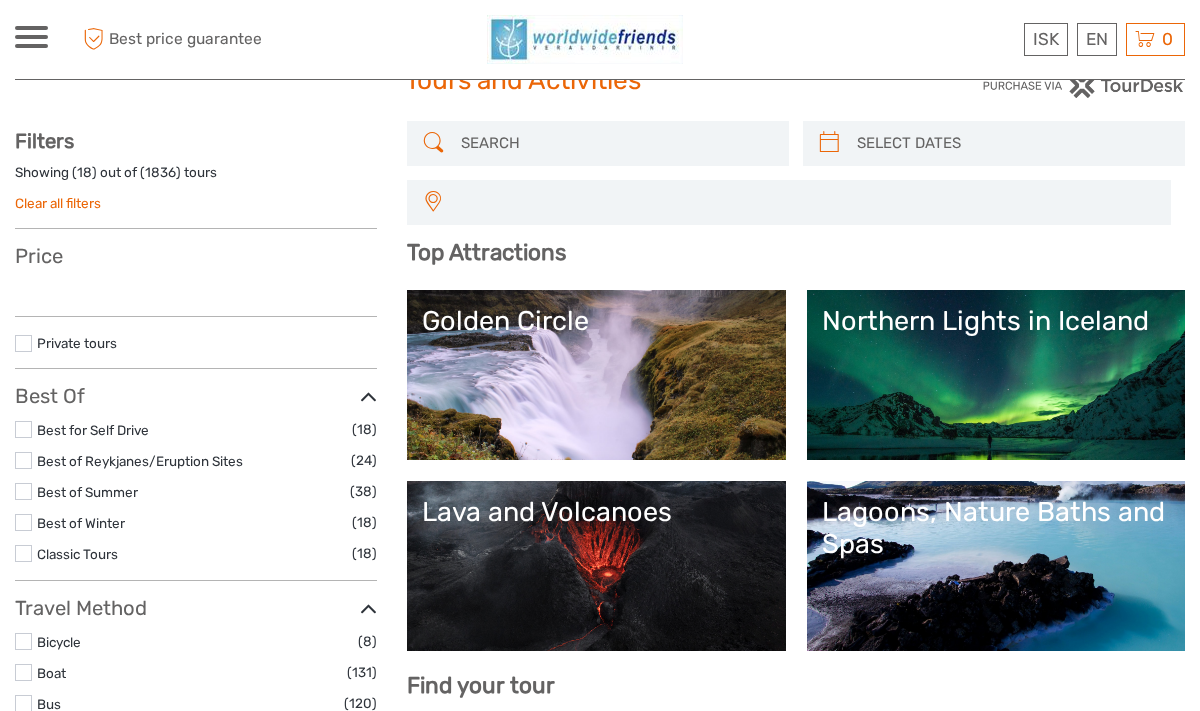 select 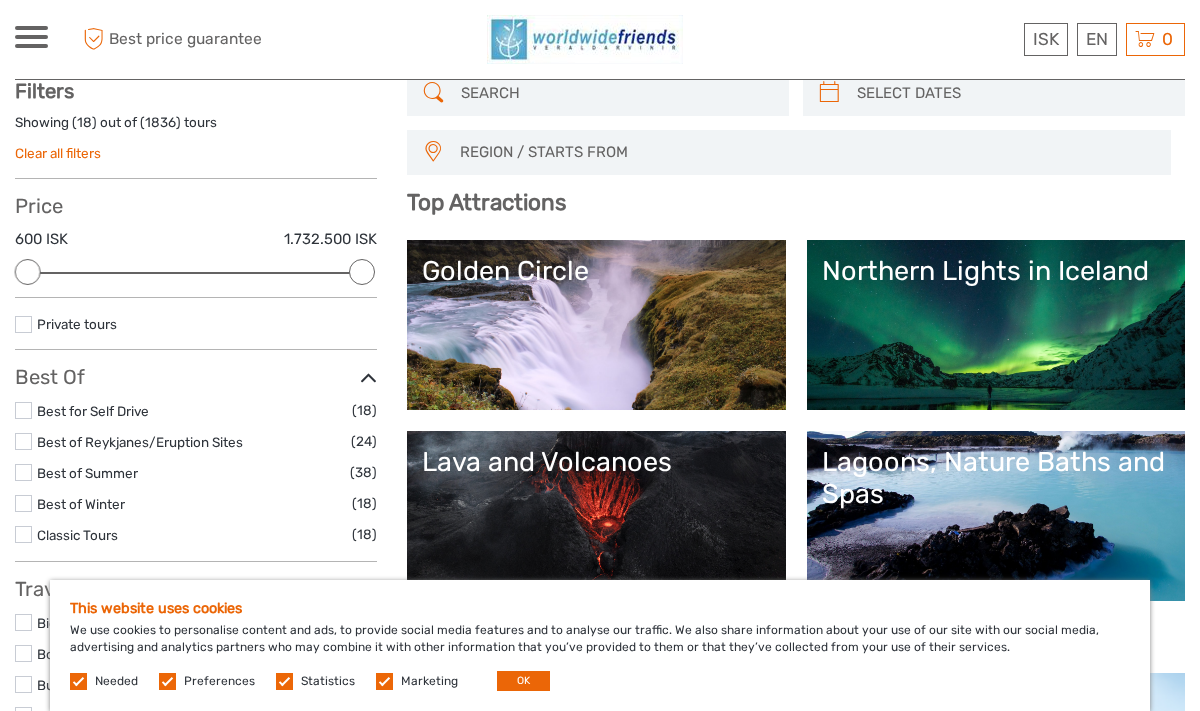 scroll, scrollTop: 127, scrollLeft: 0, axis: vertical 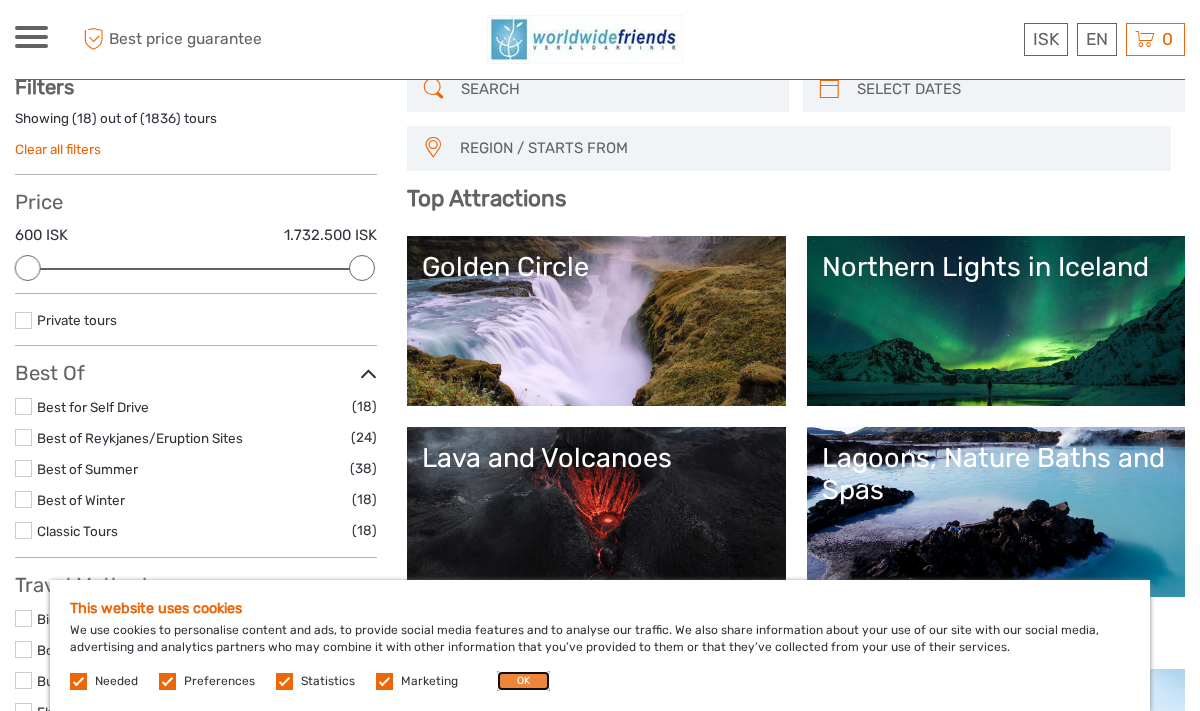 click on "OK" at bounding box center (523, 681) 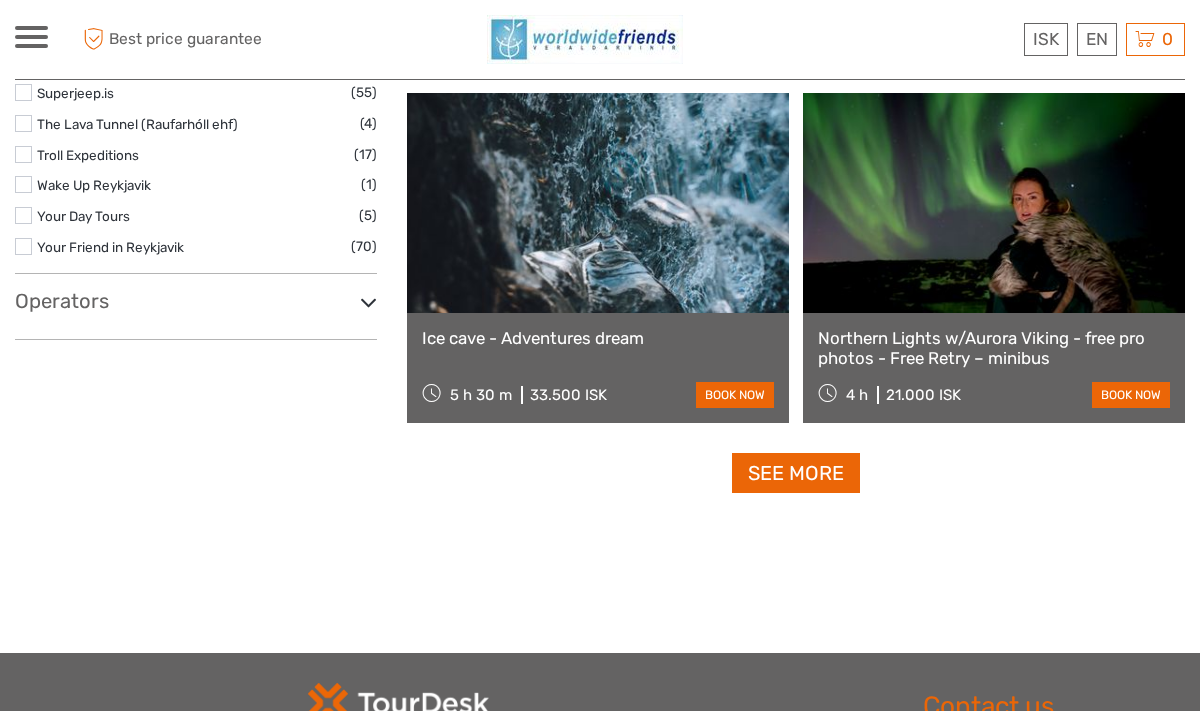 scroll, scrollTop: 3470, scrollLeft: 0, axis: vertical 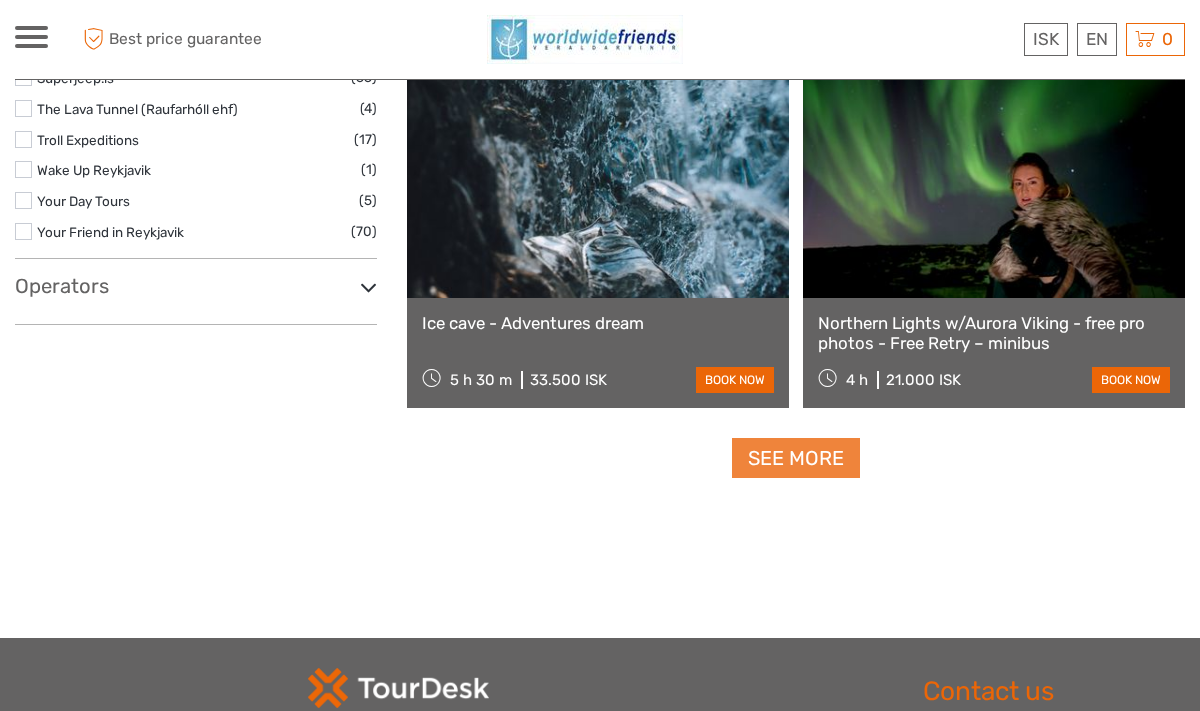 click on "See more" at bounding box center [796, 458] 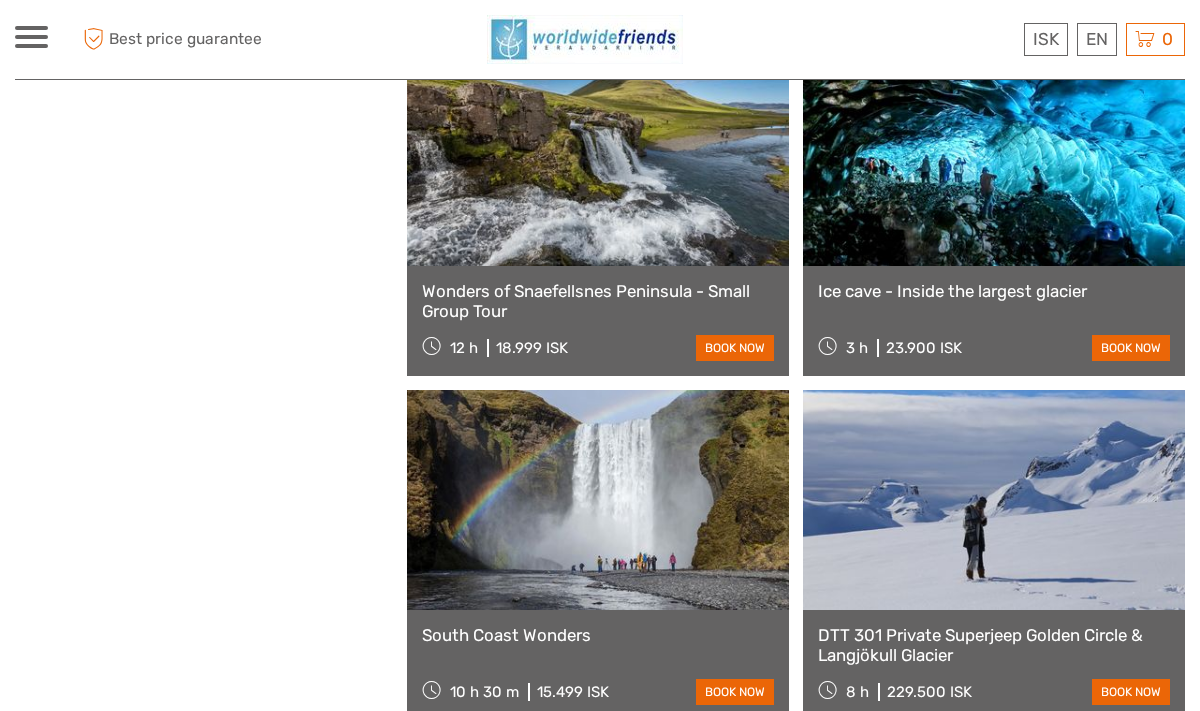 scroll, scrollTop: 3470, scrollLeft: 0, axis: vertical 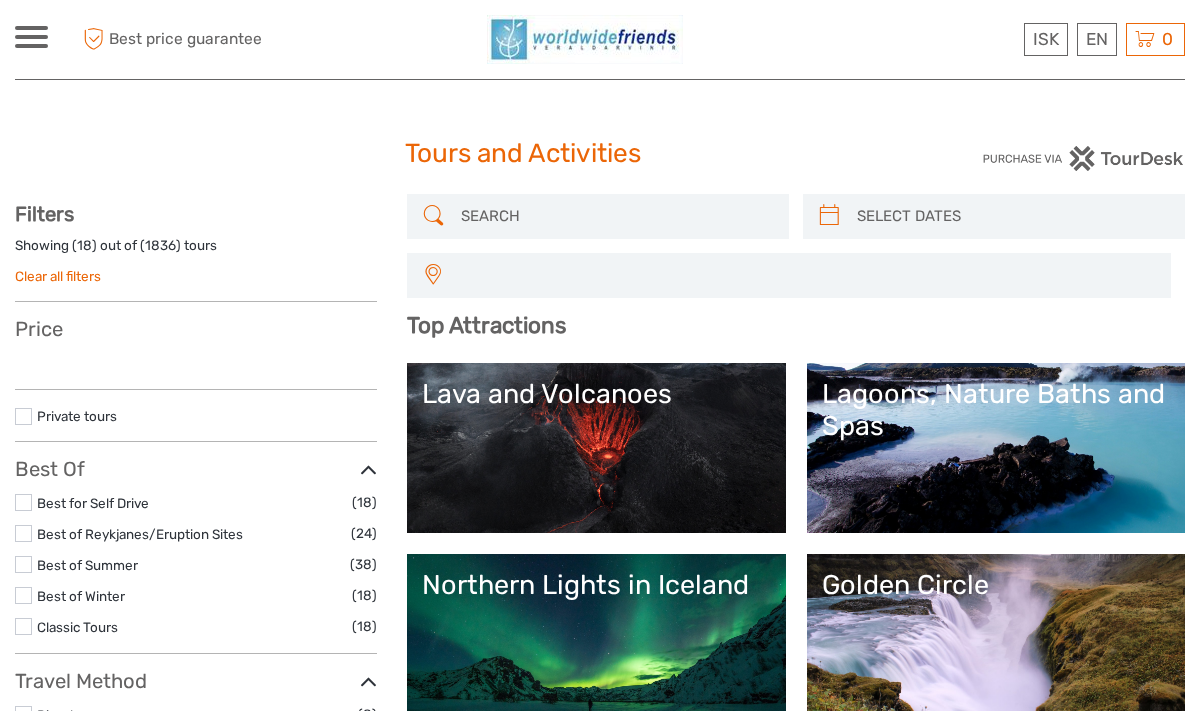 select 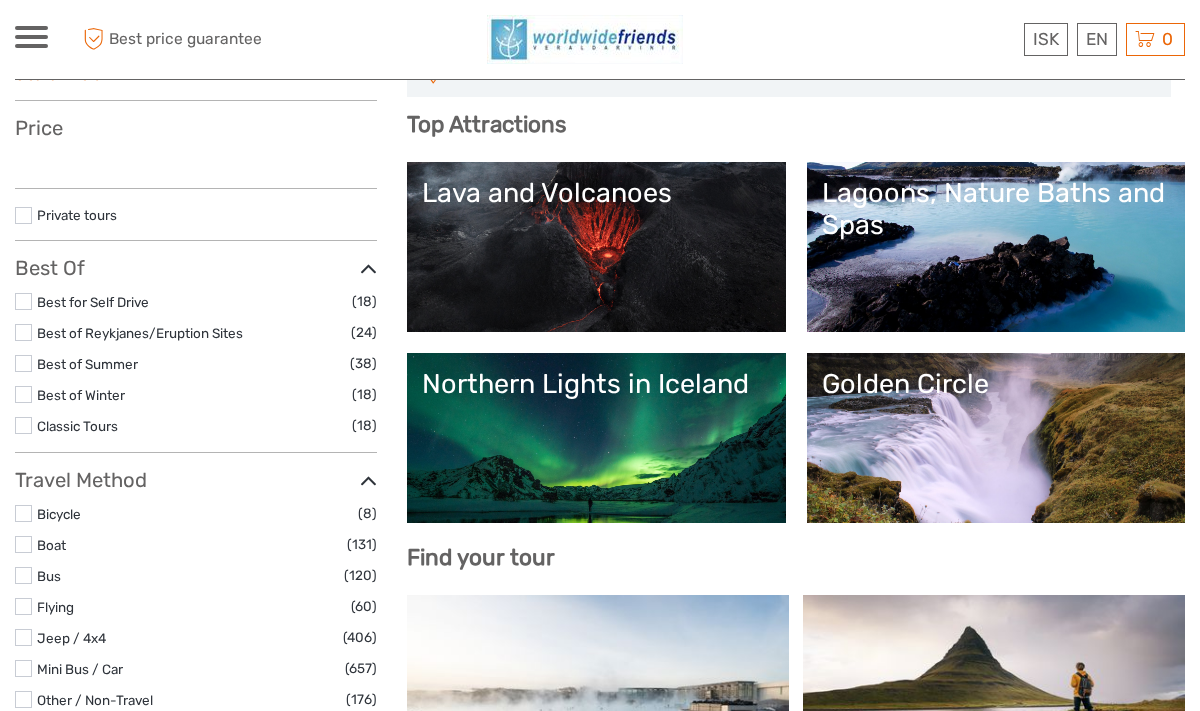 scroll, scrollTop: 222, scrollLeft: 0, axis: vertical 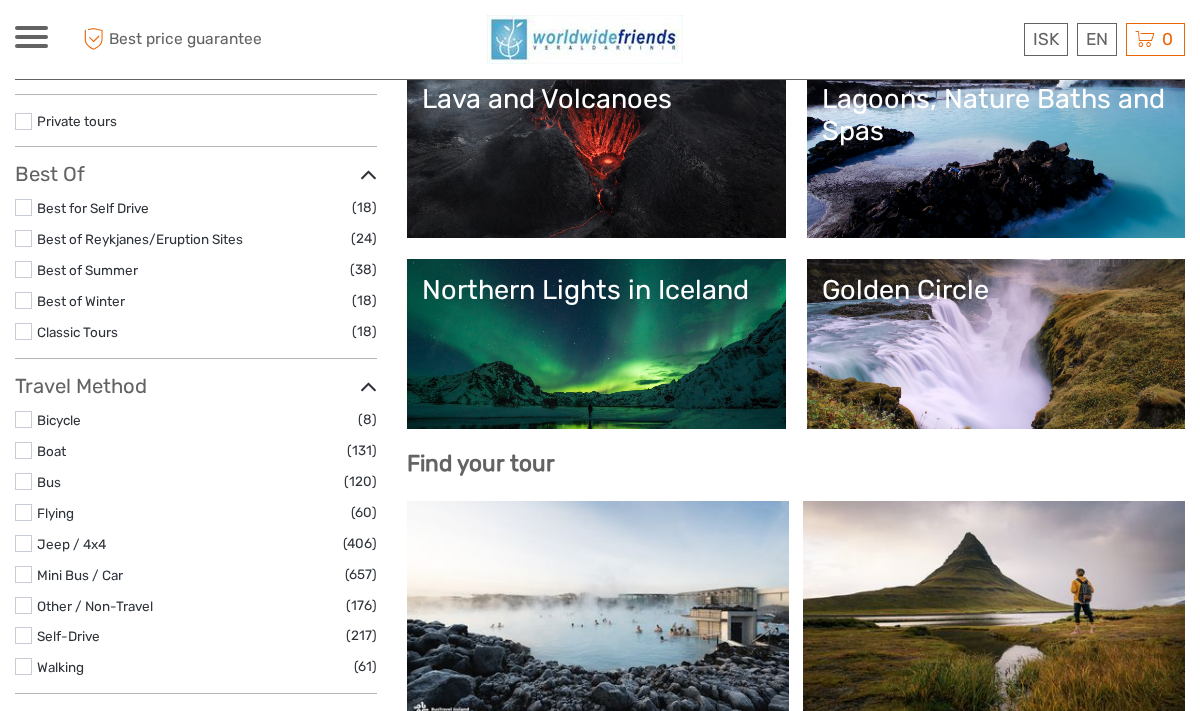 select 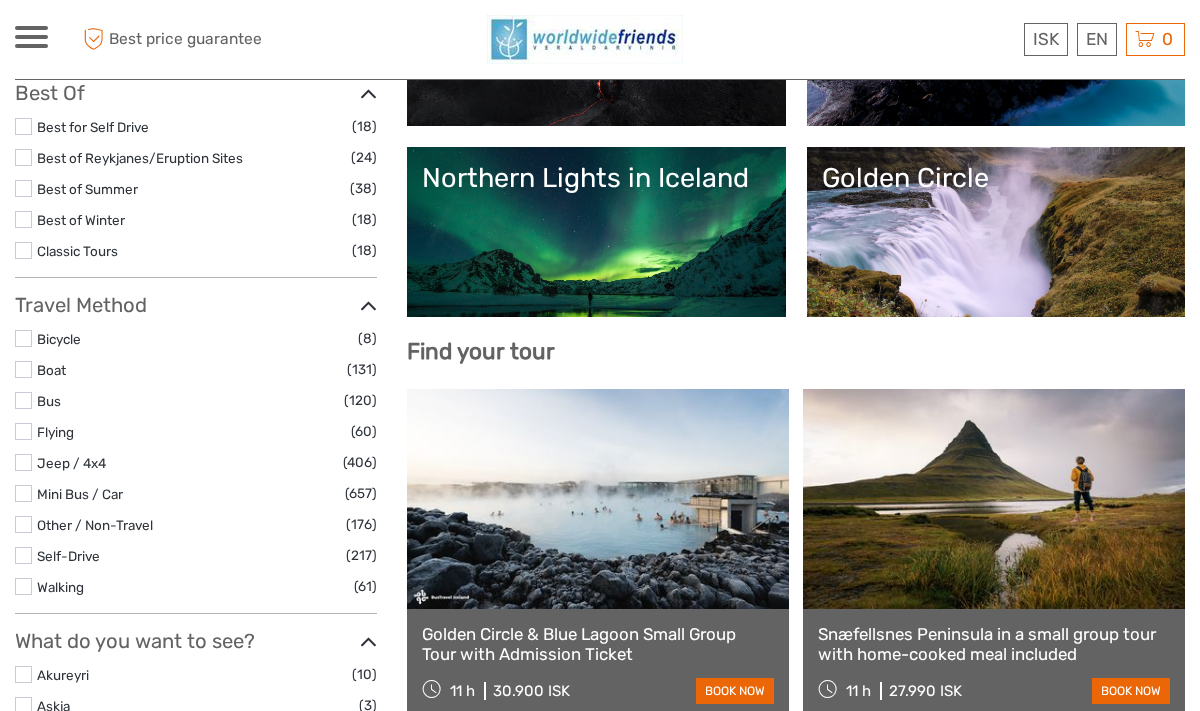 scroll, scrollTop: 444, scrollLeft: 0, axis: vertical 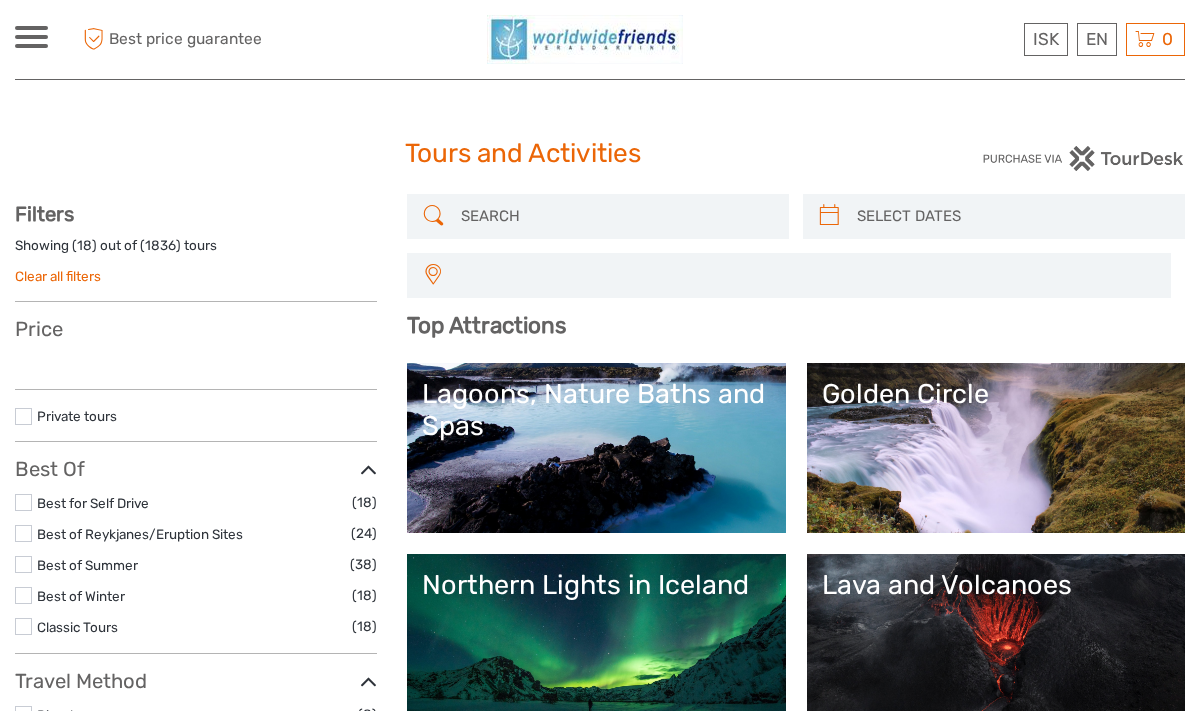 select 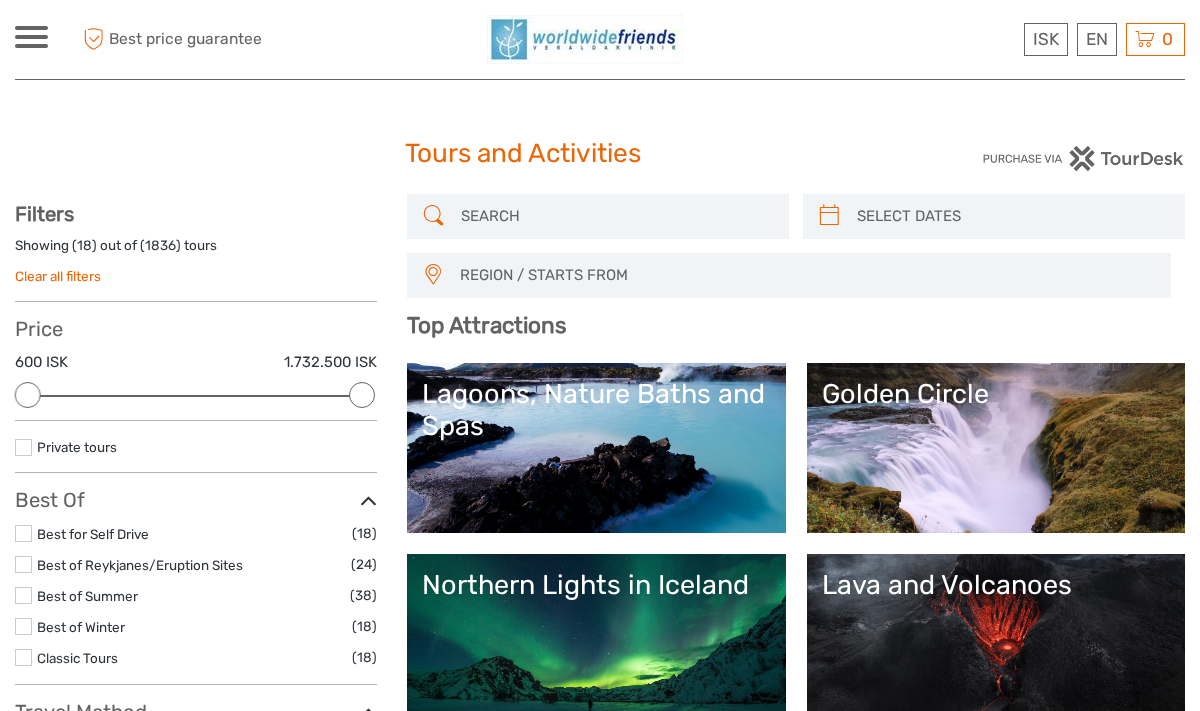scroll, scrollTop: 201, scrollLeft: 0, axis: vertical 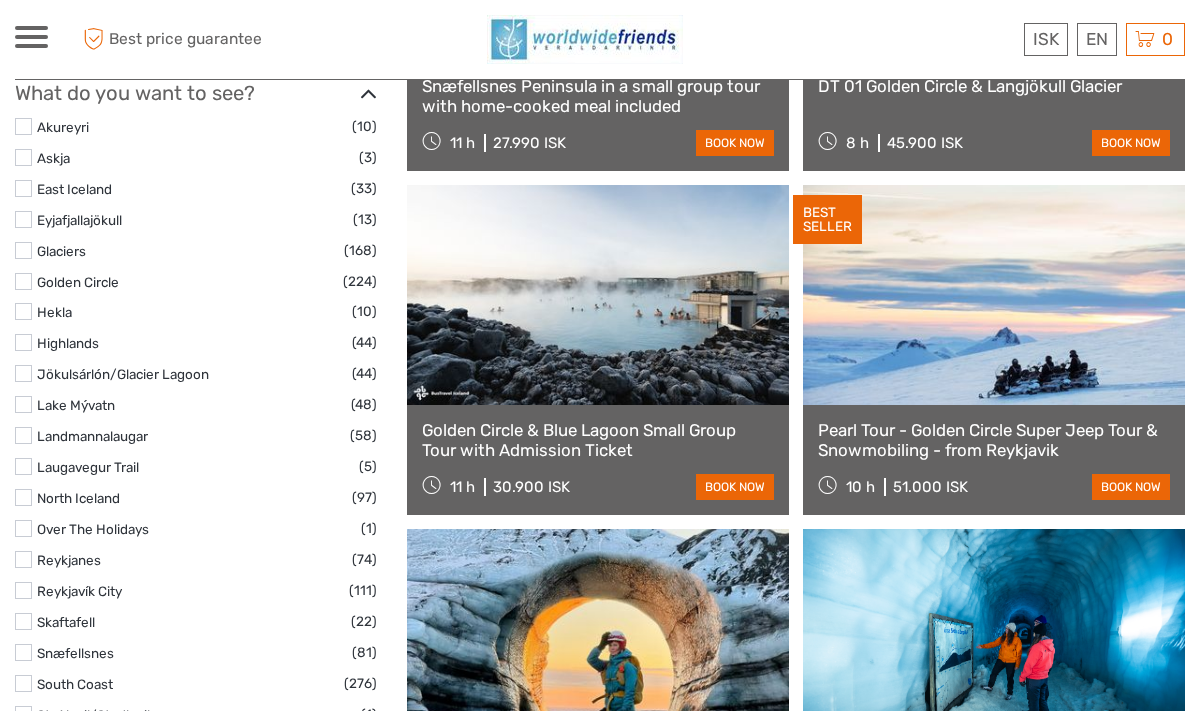 click at bounding box center [23, 250] 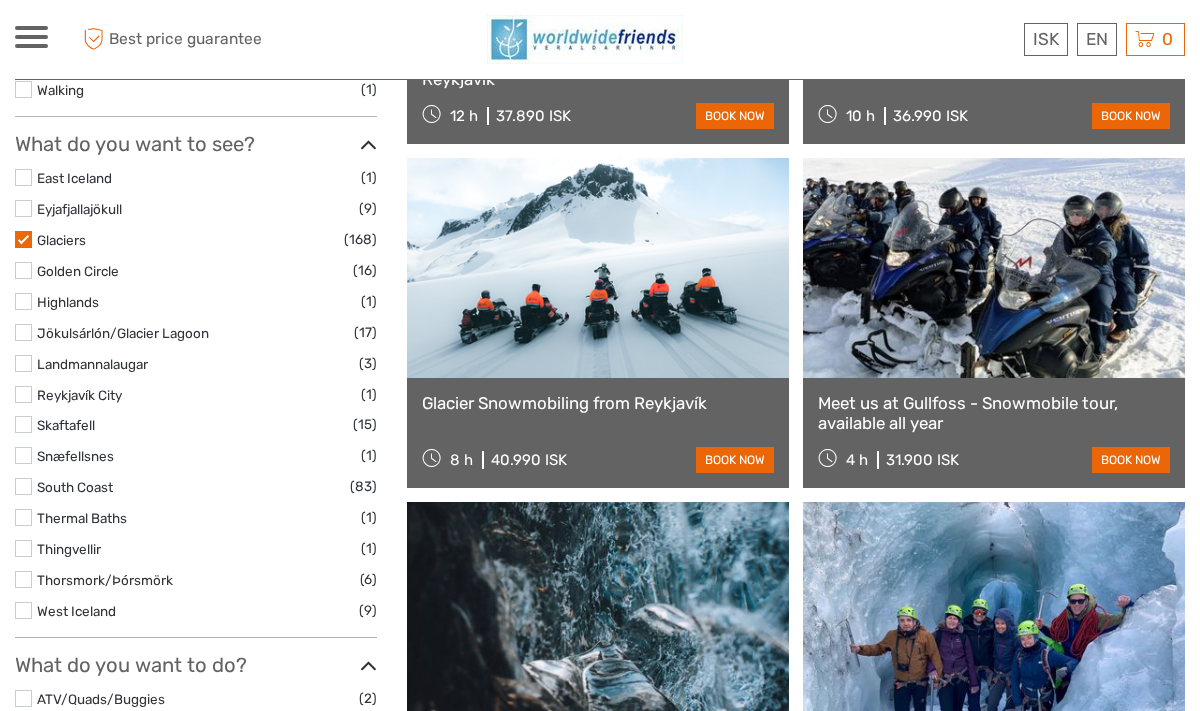 scroll, scrollTop: 853, scrollLeft: 0, axis: vertical 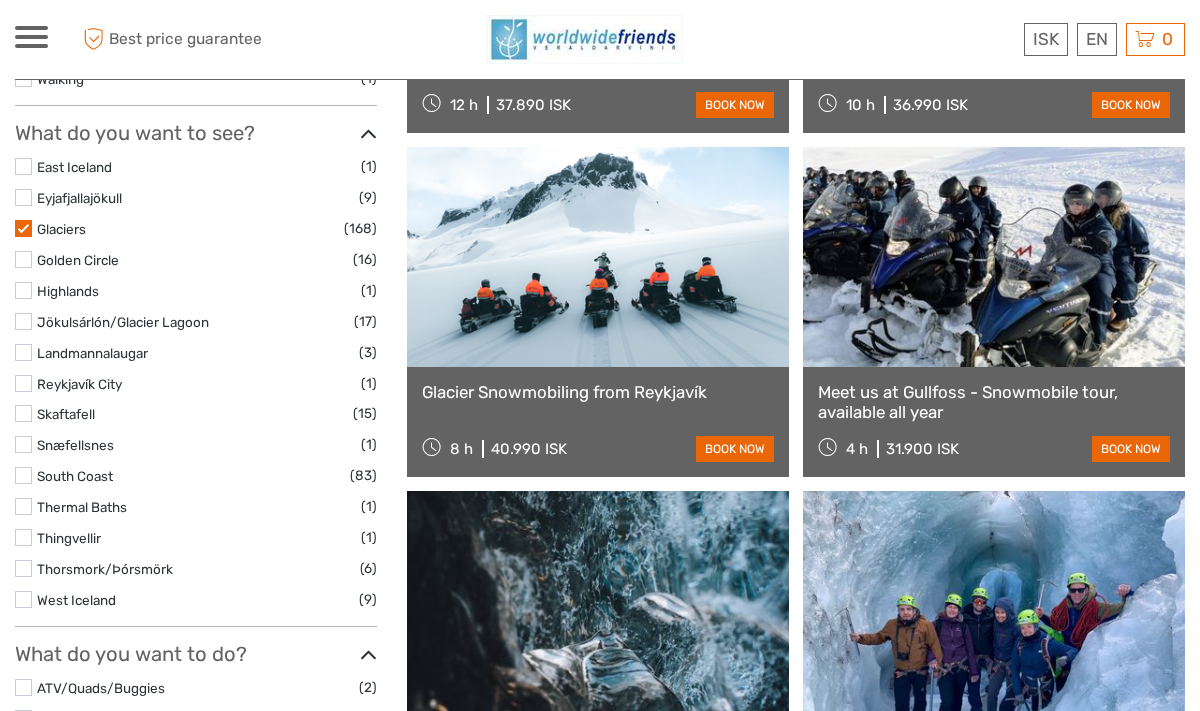 click at bounding box center (23, 506) 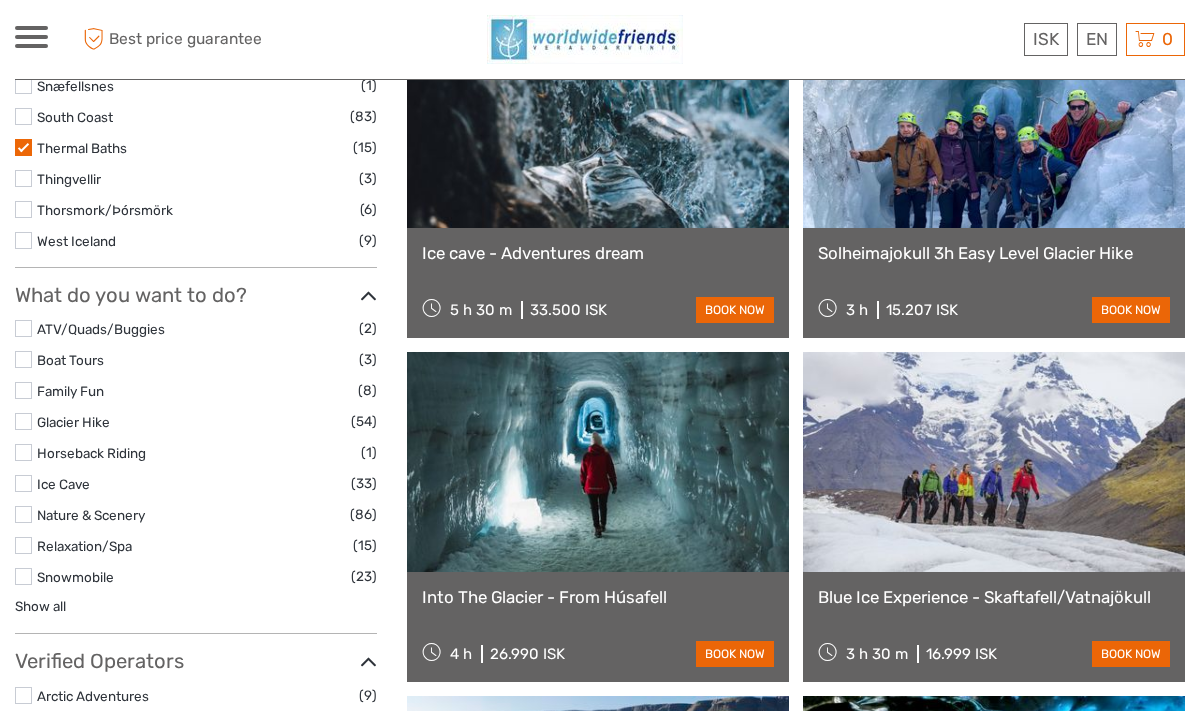 scroll, scrollTop: 1339, scrollLeft: 0, axis: vertical 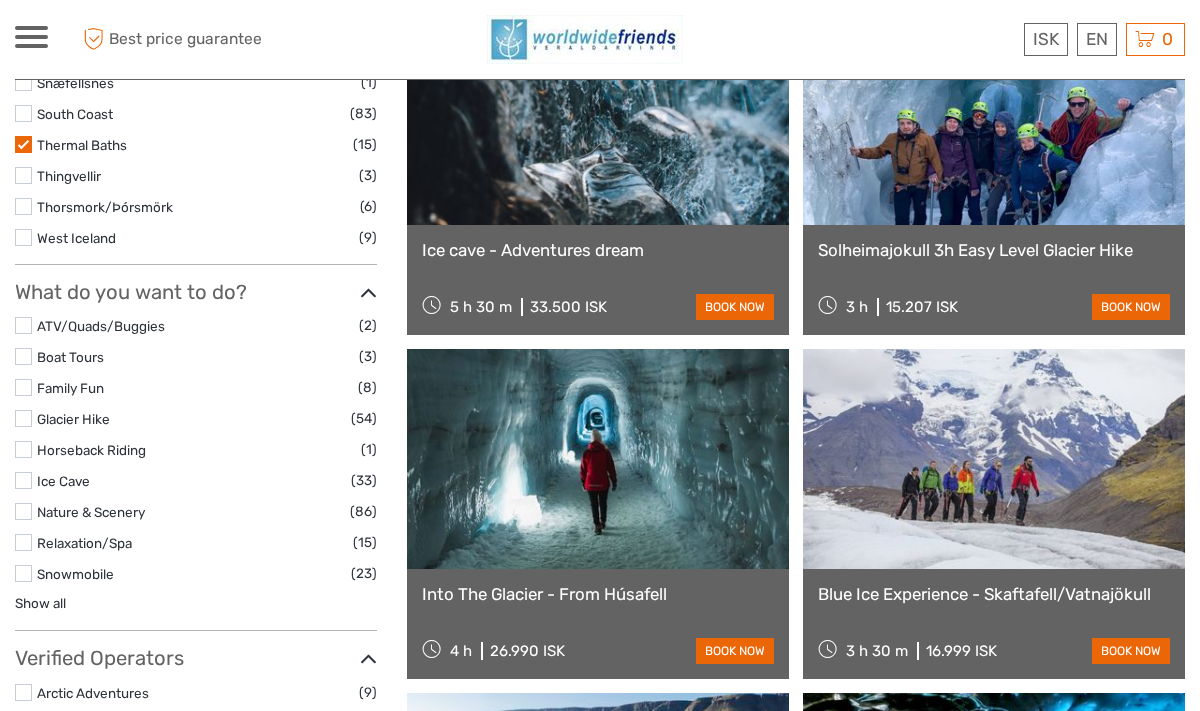 click at bounding box center [23, 480] 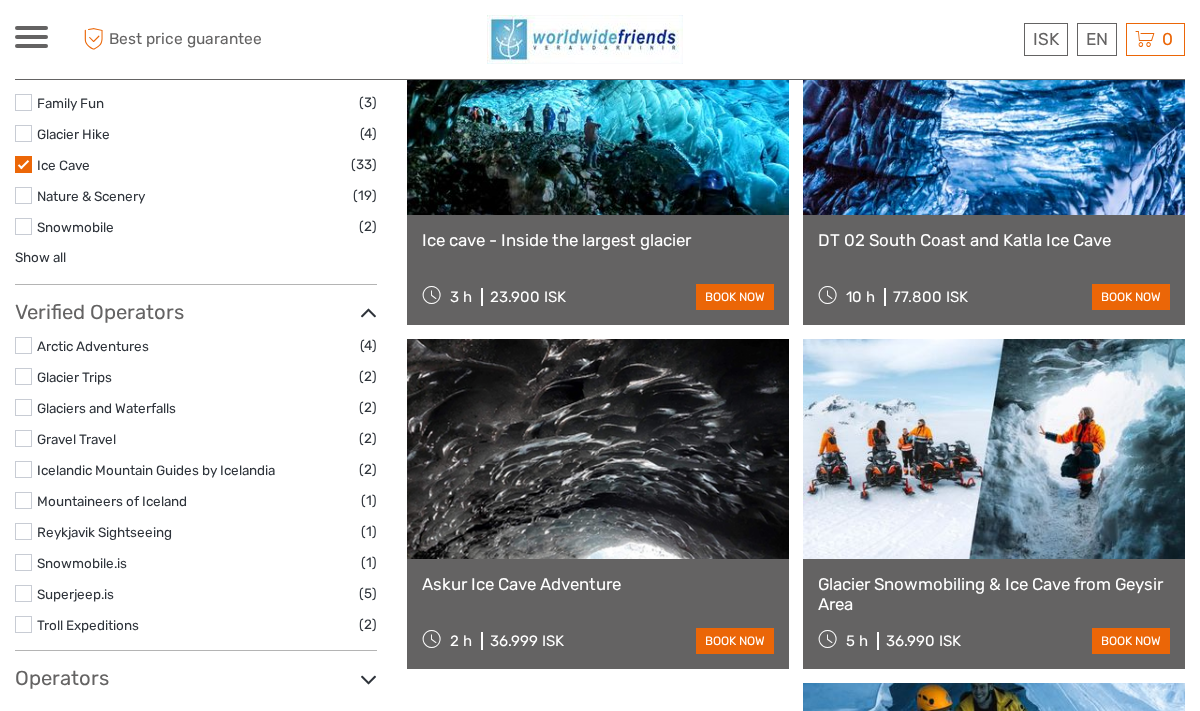 scroll, scrollTop: 1006, scrollLeft: 0, axis: vertical 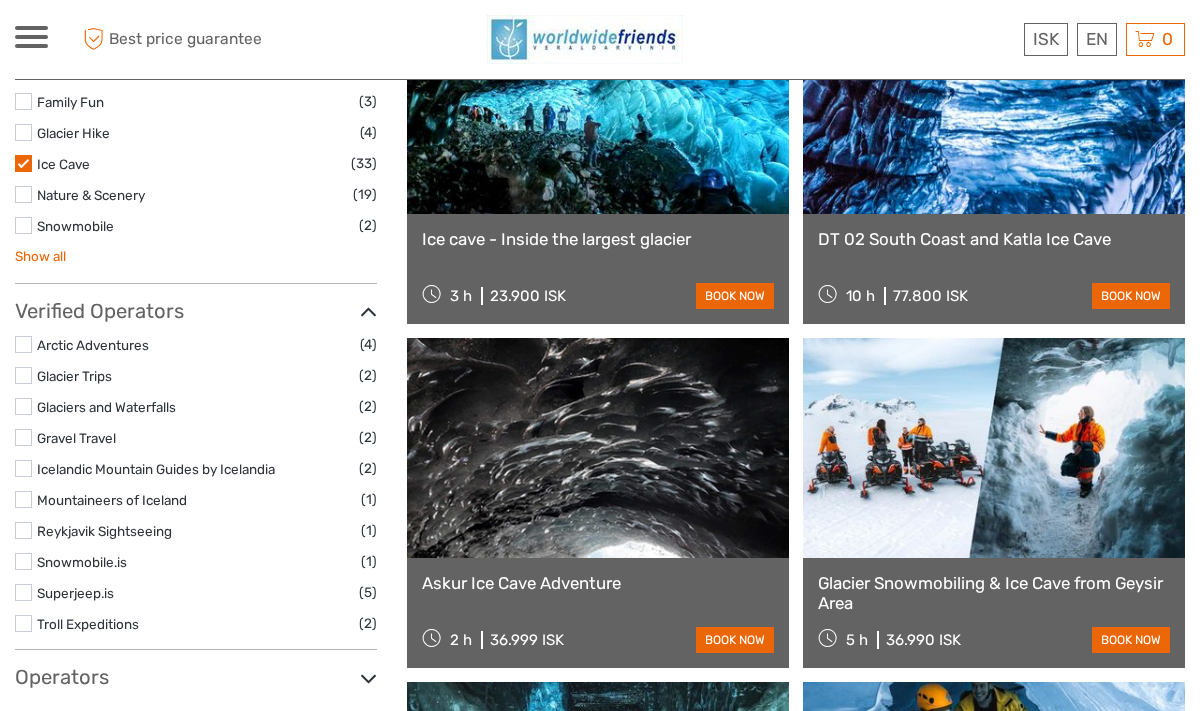 click on "Show all" at bounding box center (40, 256) 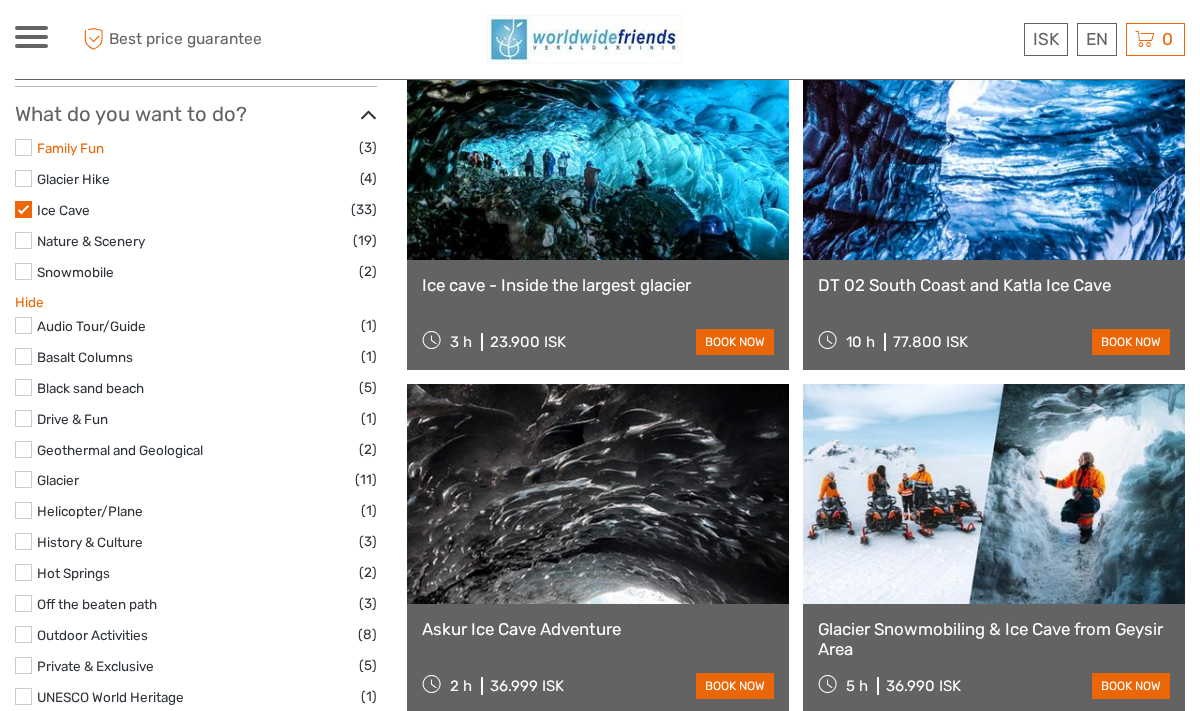 scroll, scrollTop: 961, scrollLeft: 0, axis: vertical 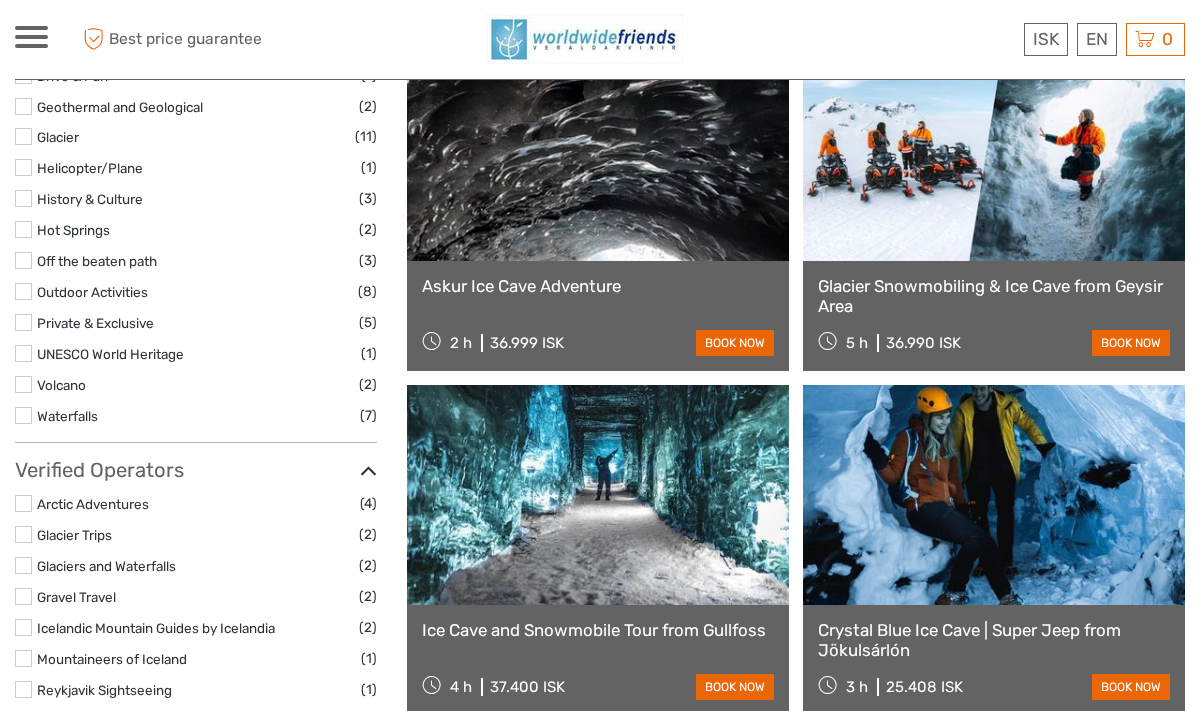 click at bounding box center [23, 384] 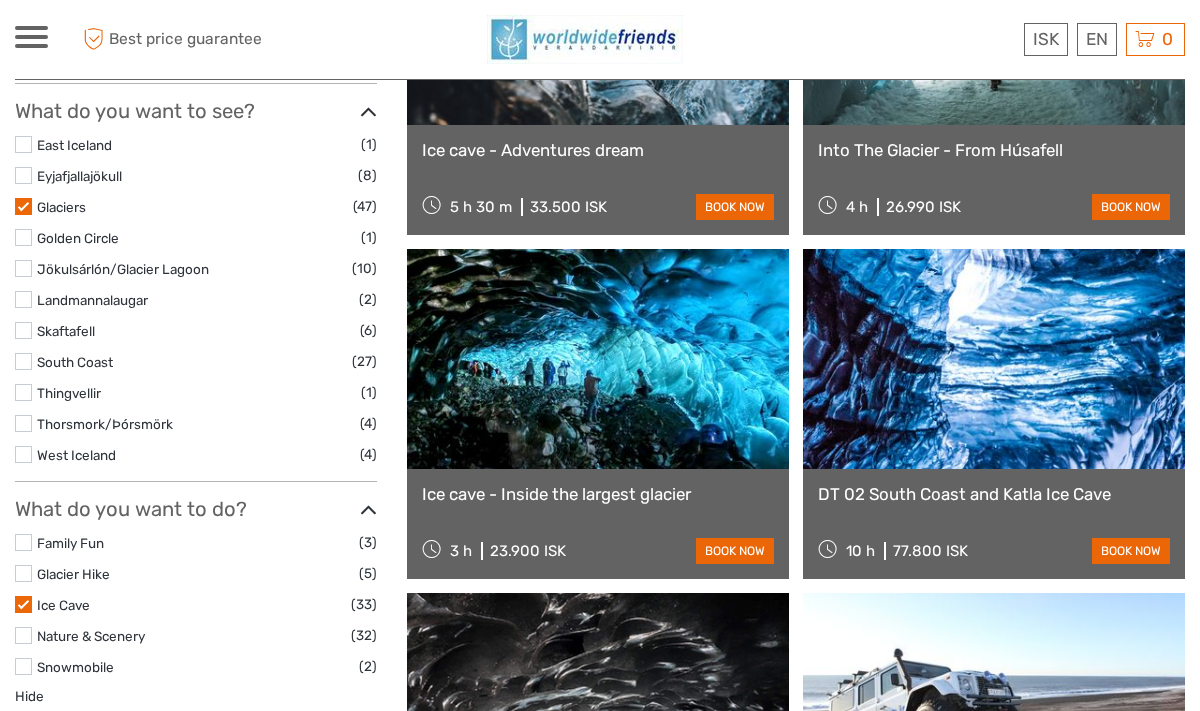 scroll, scrollTop: 803, scrollLeft: 0, axis: vertical 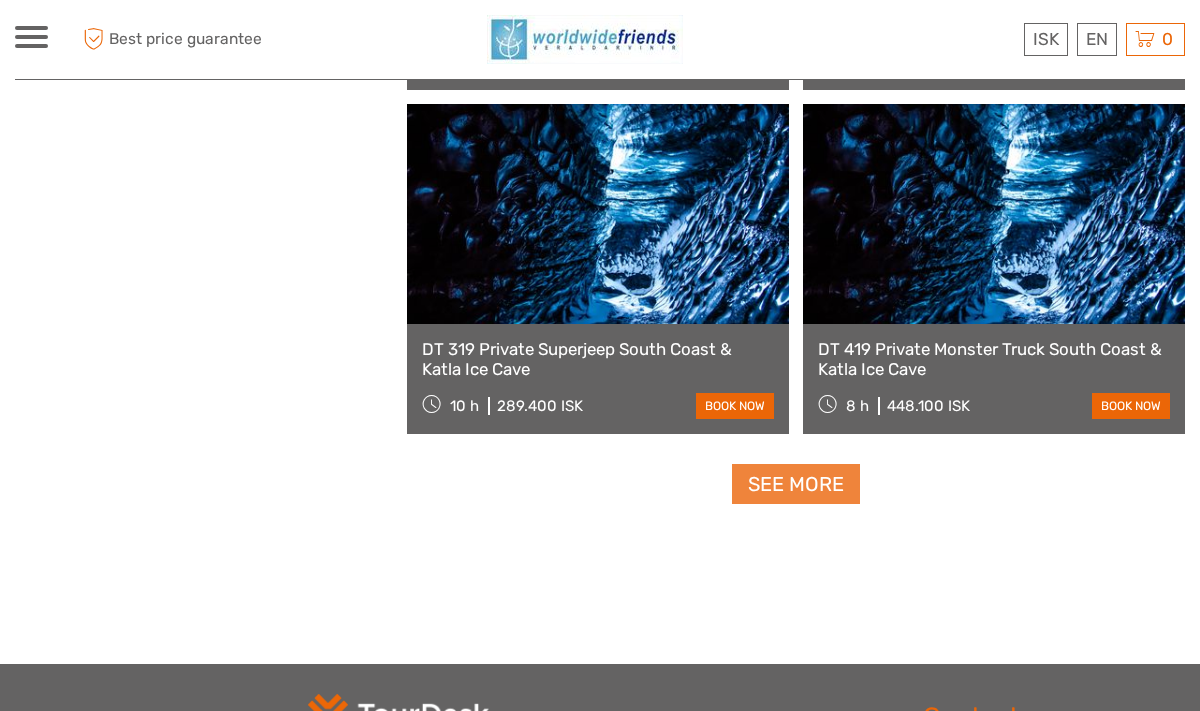 click on "See more" at bounding box center [796, 484] 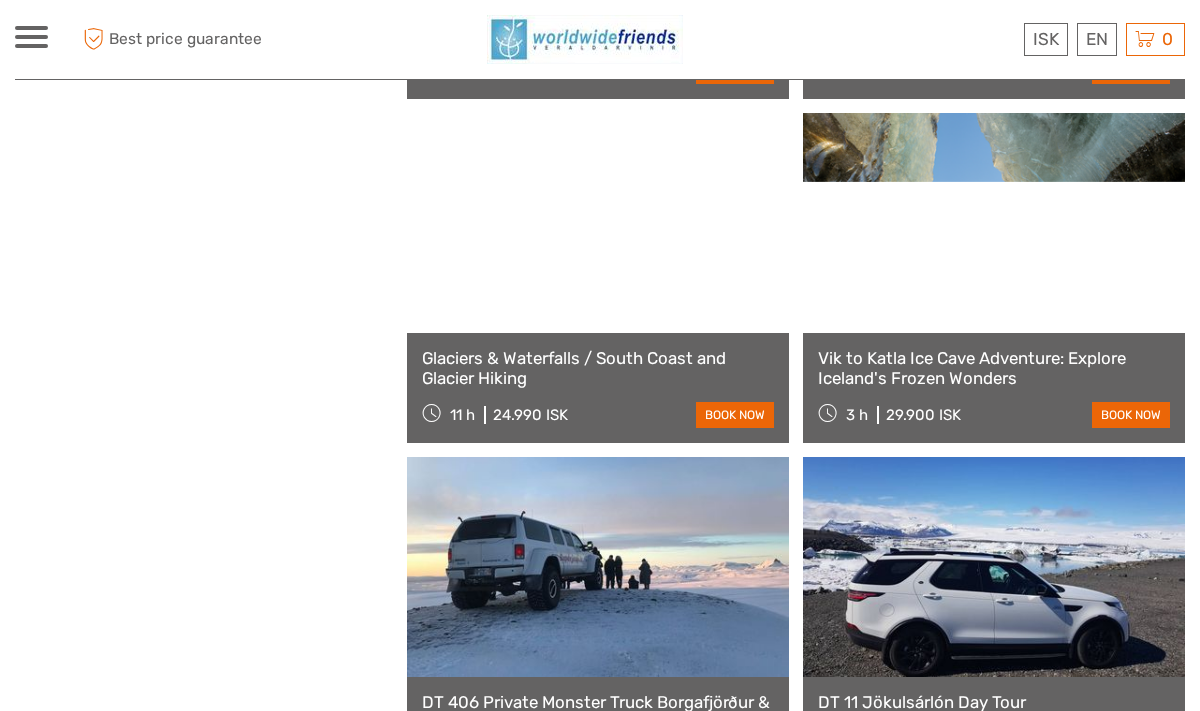 scroll, scrollTop: 3296, scrollLeft: 0, axis: vertical 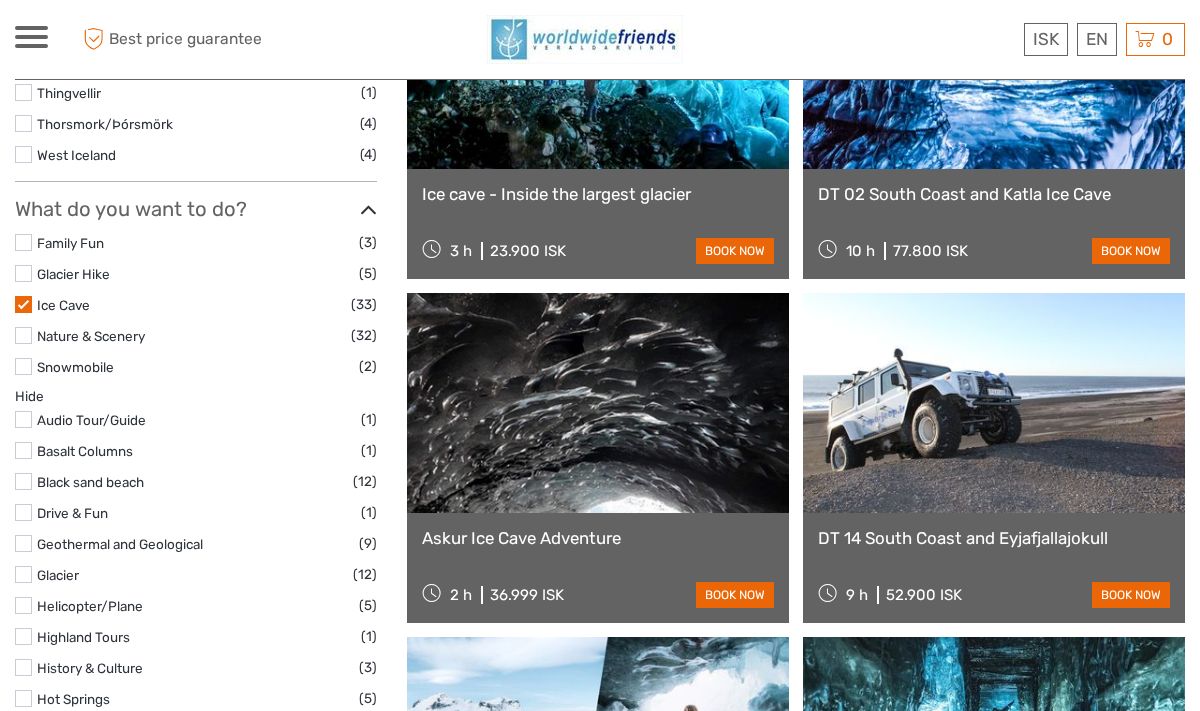 click at bounding box center (23, 304) 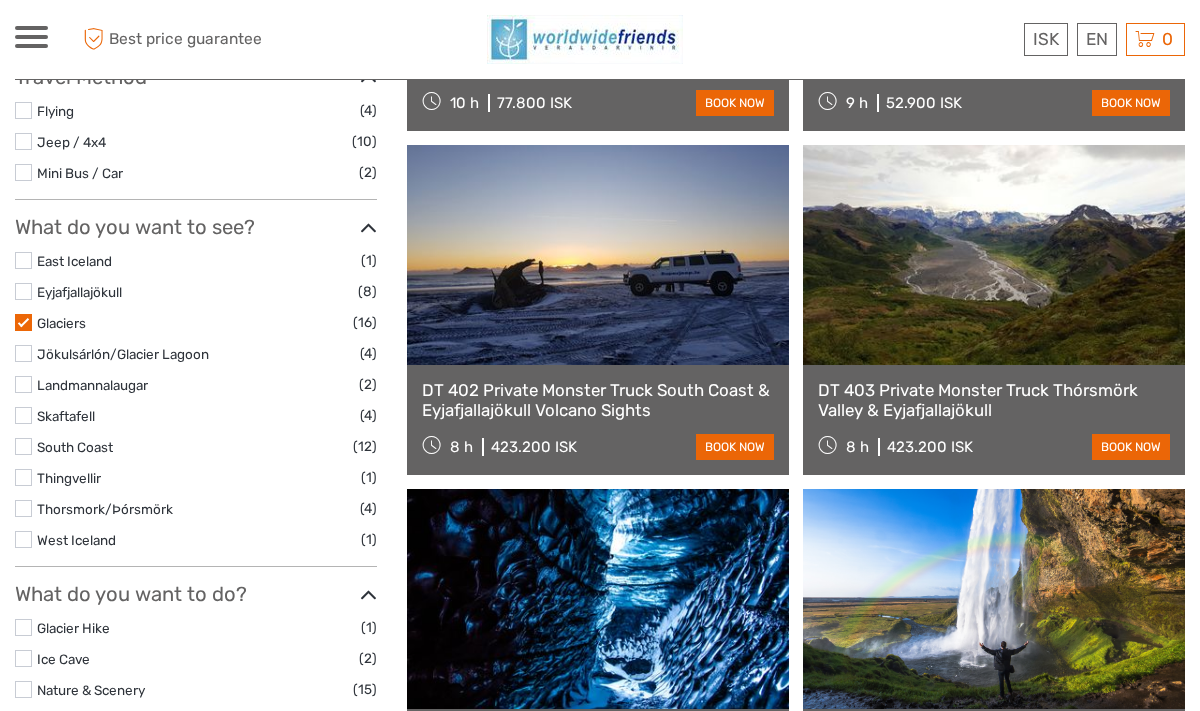 click at bounding box center [23, 322] 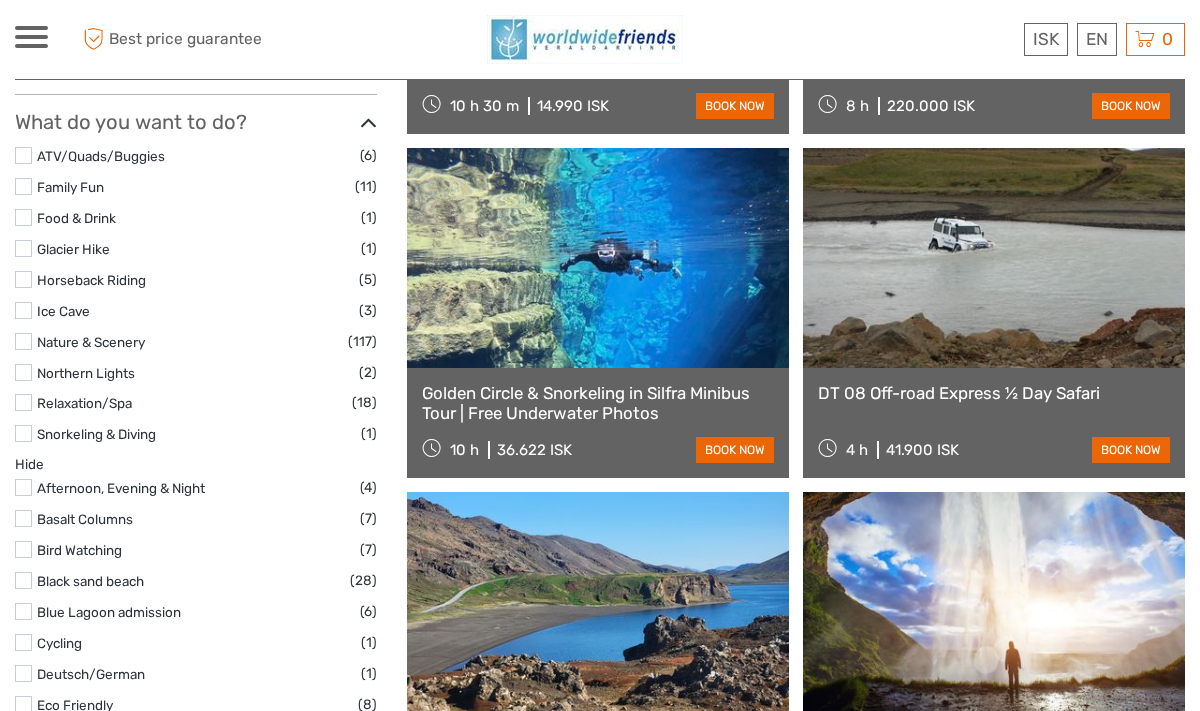 scroll, scrollTop: 1543, scrollLeft: 0, axis: vertical 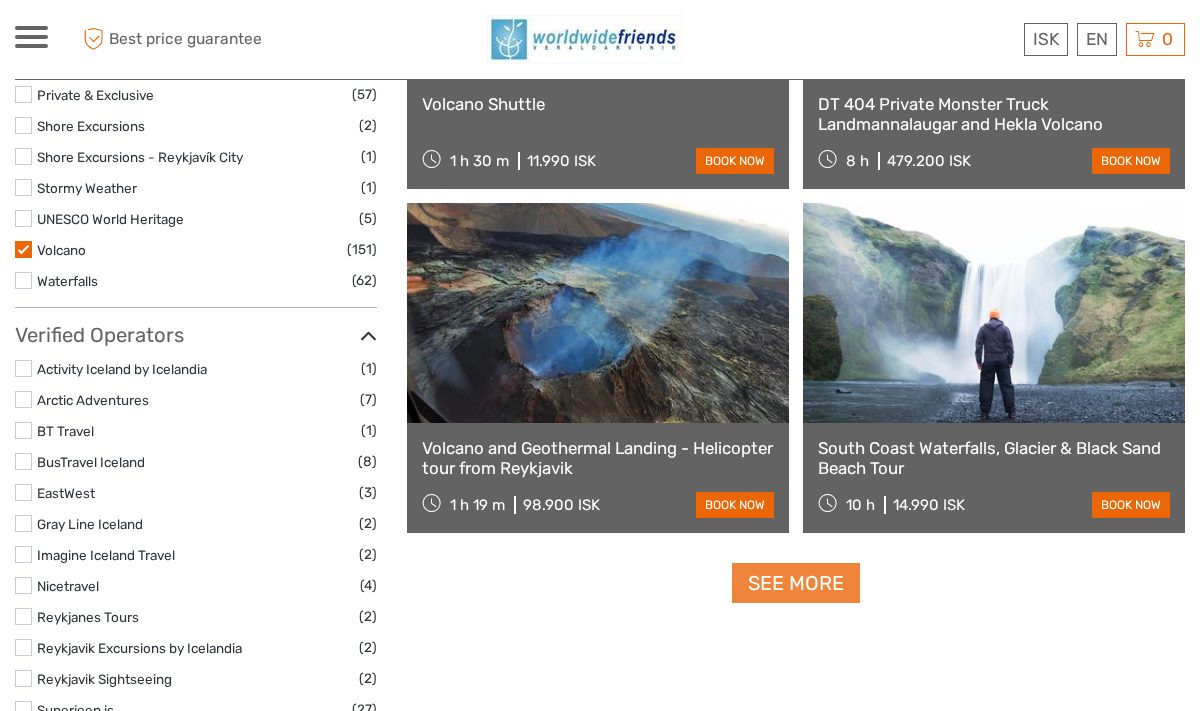 click on "See more" at bounding box center (796, 583) 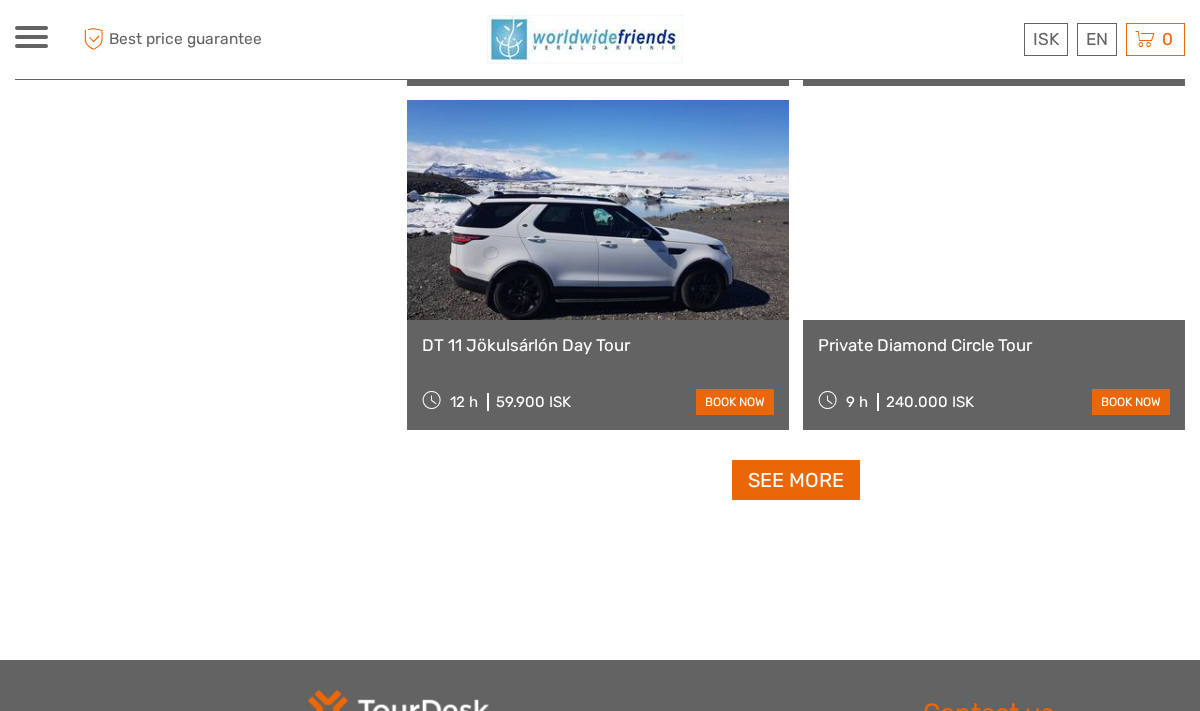 scroll, scrollTop: 6070, scrollLeft: 0, axis: vertical 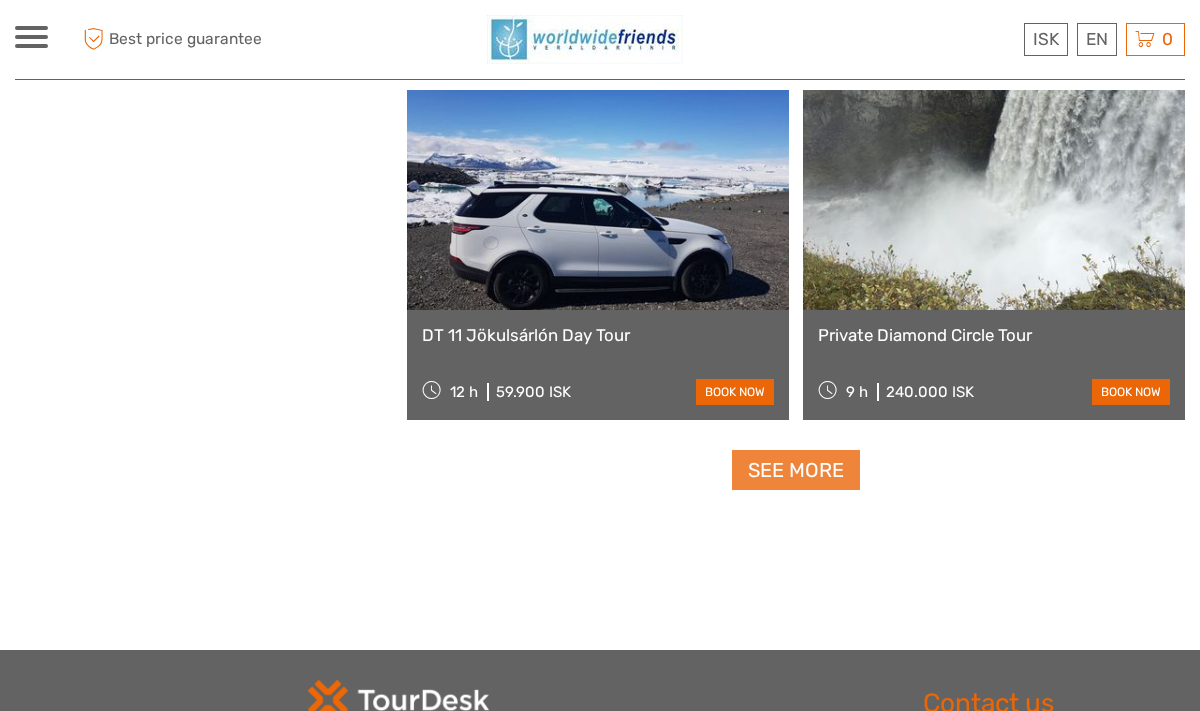 click on "See more" at bounding box center [796, 470] 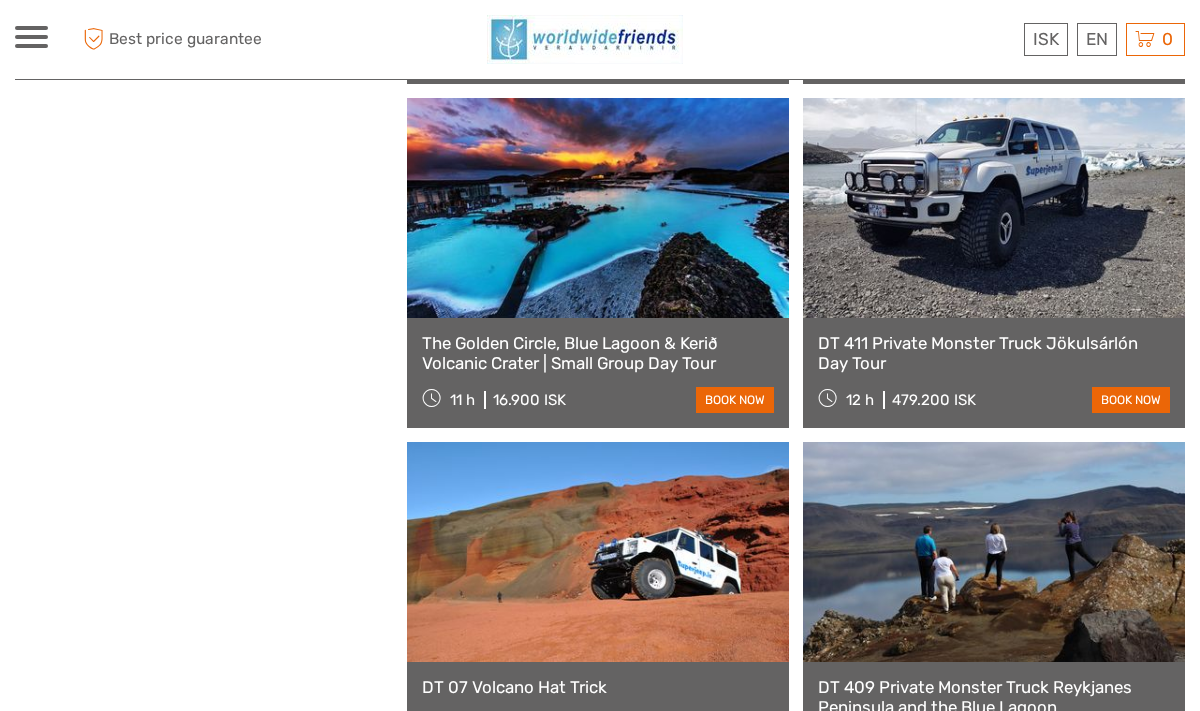 scroll, scrollTop: 6070, scrollLeft: 0, axis: vertical 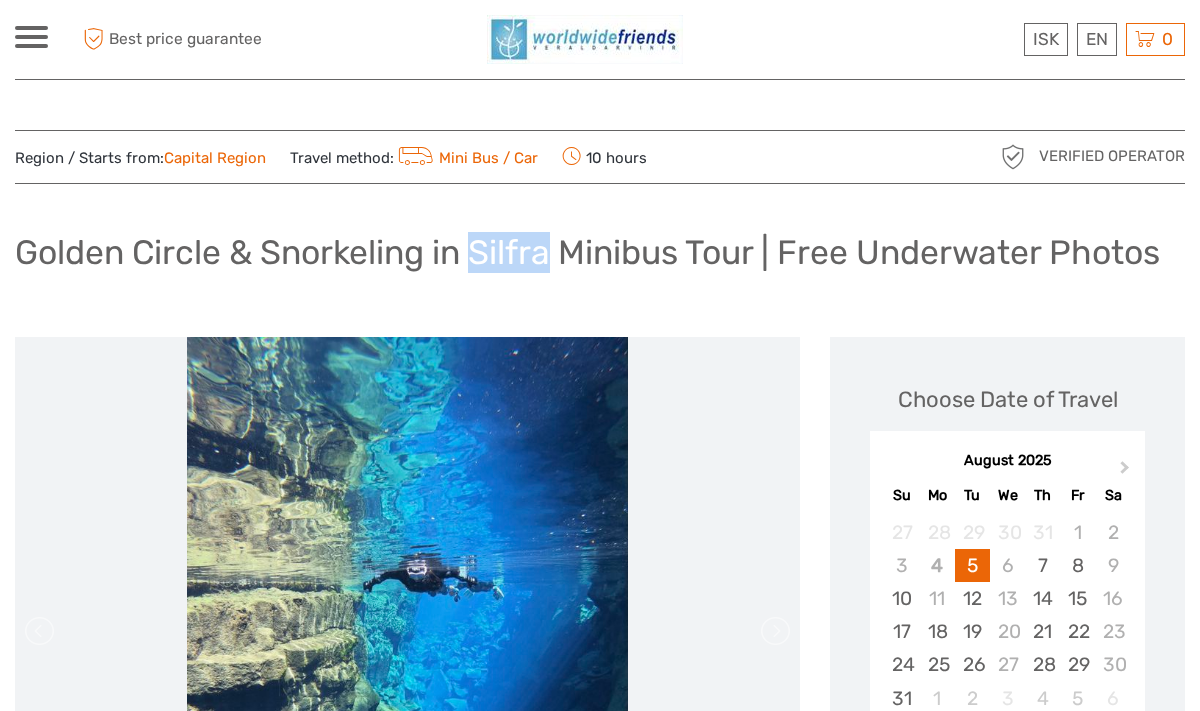 drag, startPoint x: 480, startPoint y: 246, endPoint x: 548, endPoint y: 247, distance: 68.007355 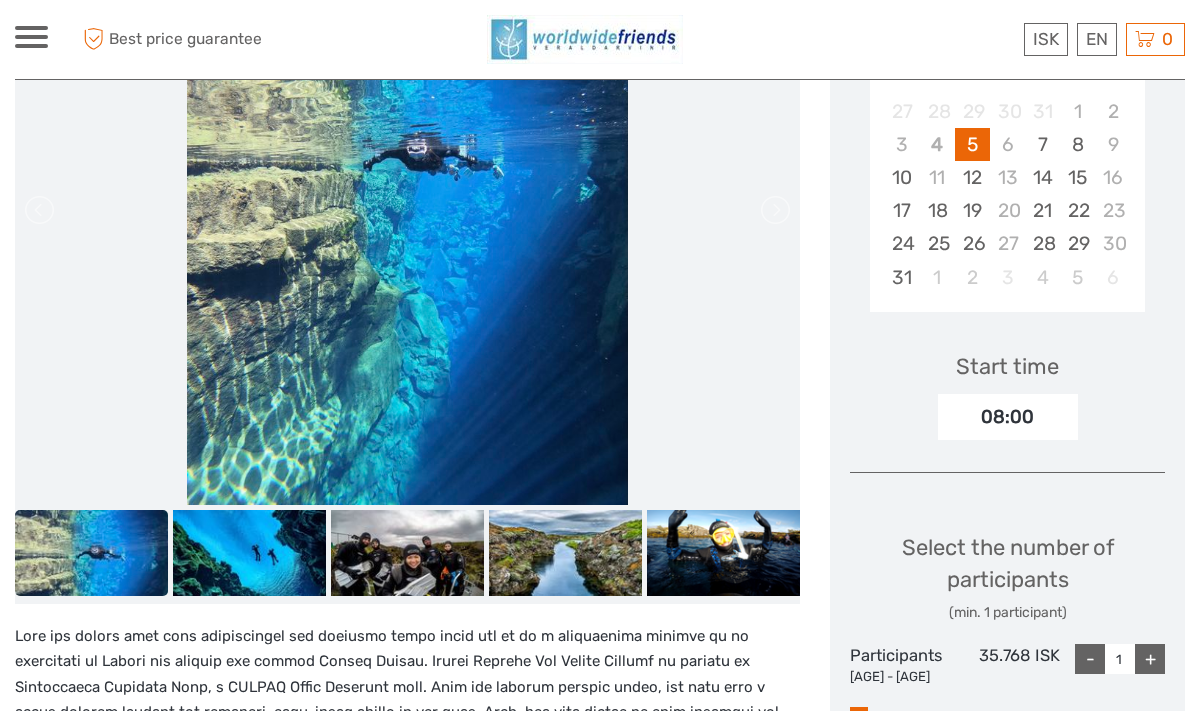 scroll, scrollTop: 427, scrollLeft: 0, axis: vertical 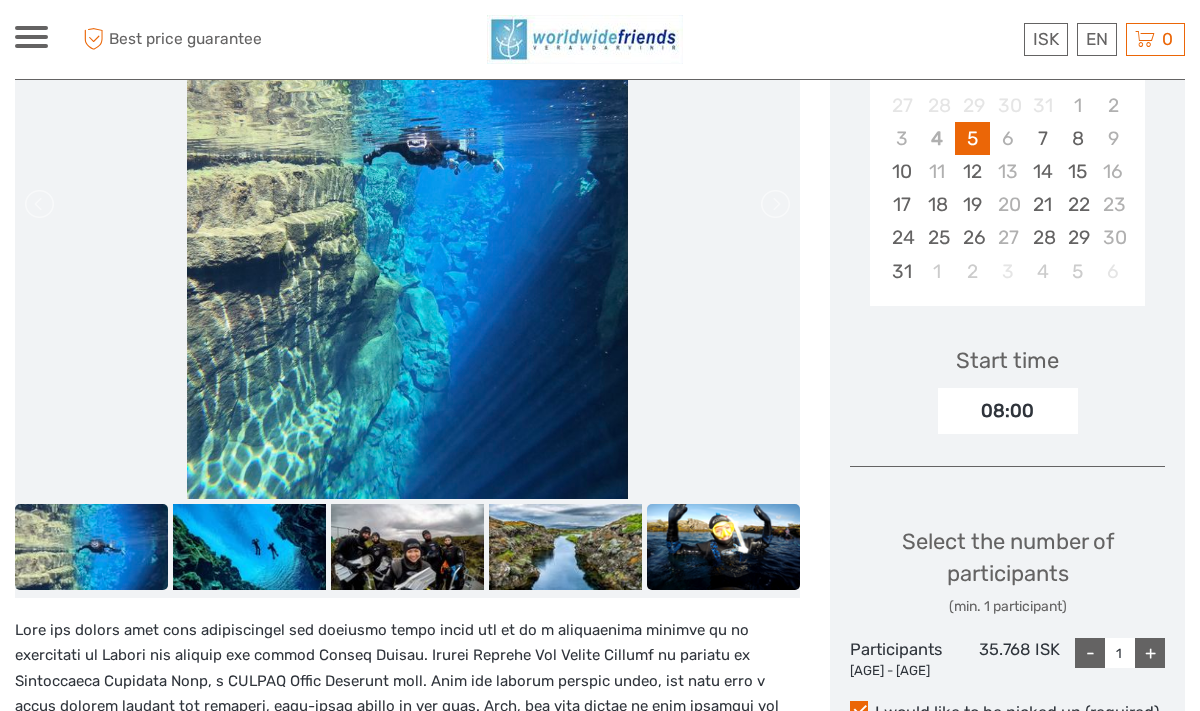 click at bounding box center [723, 547] 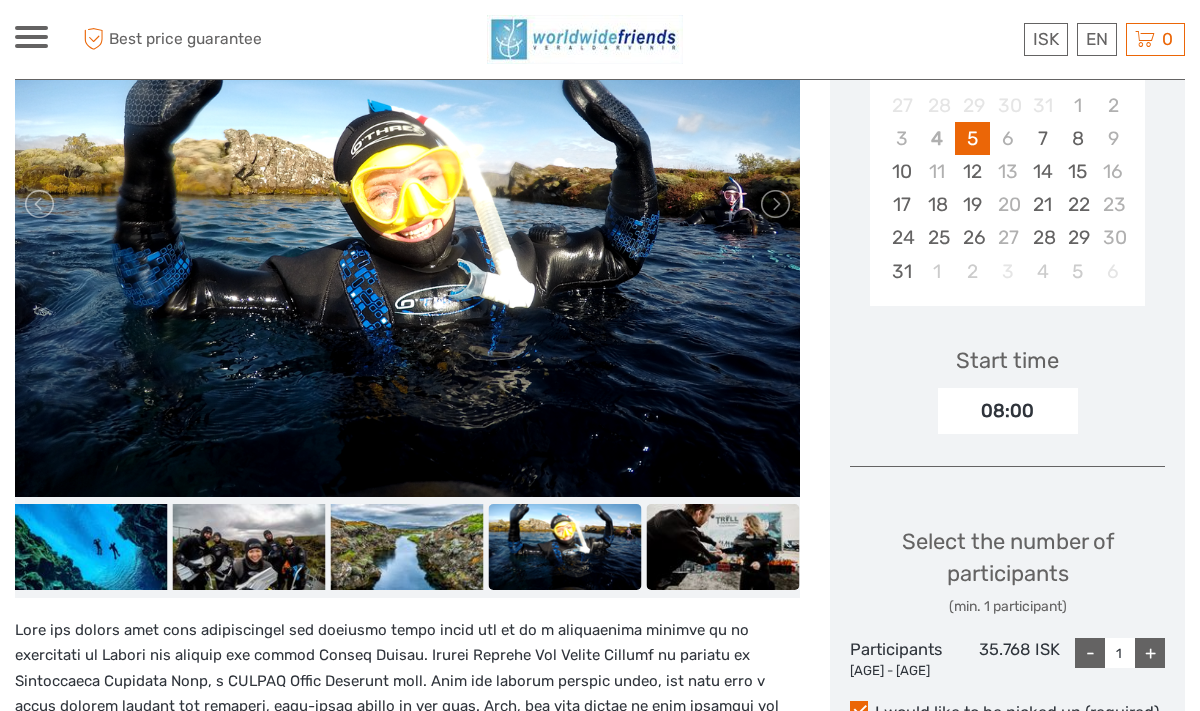 click at bounding box center [723, 547] 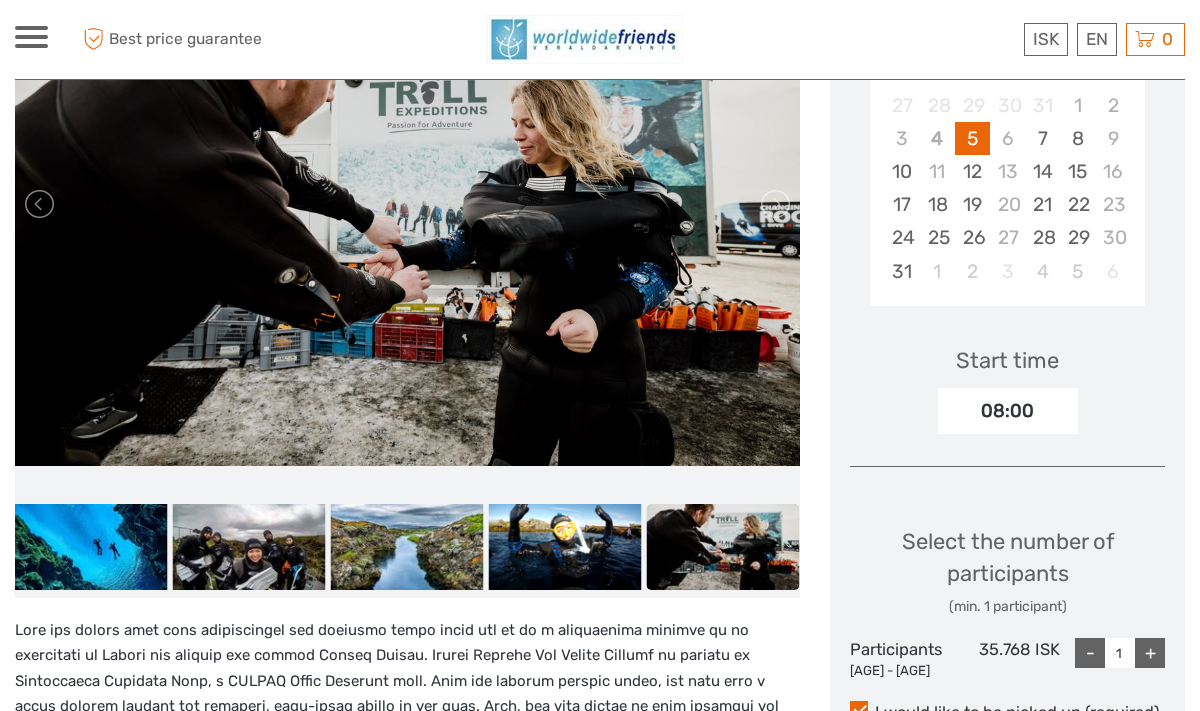 click at bounding box center [723, 547] 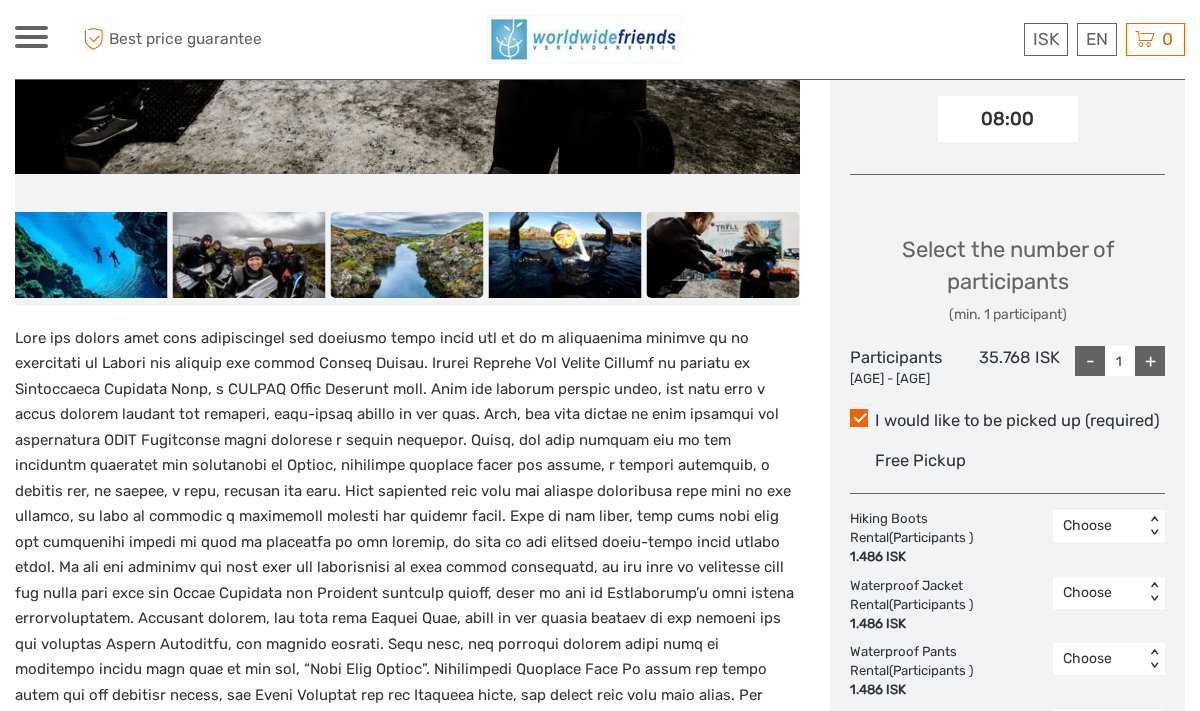 scroll, scrollTop: 733, scrollLeft: 0, axis: vertical 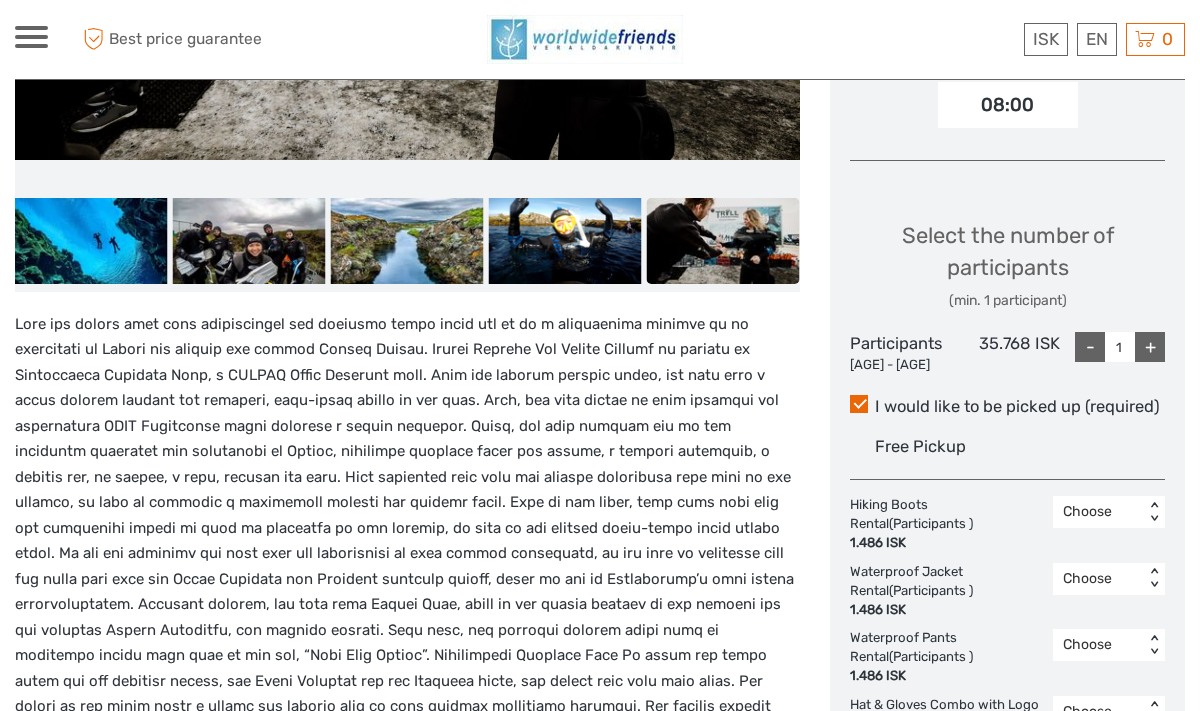 click on "Select the number of participants (min. 1 participant) Participants  [AGE] - [AGE] [PRICE] - 1 +" at bounding box center [1007, 289] 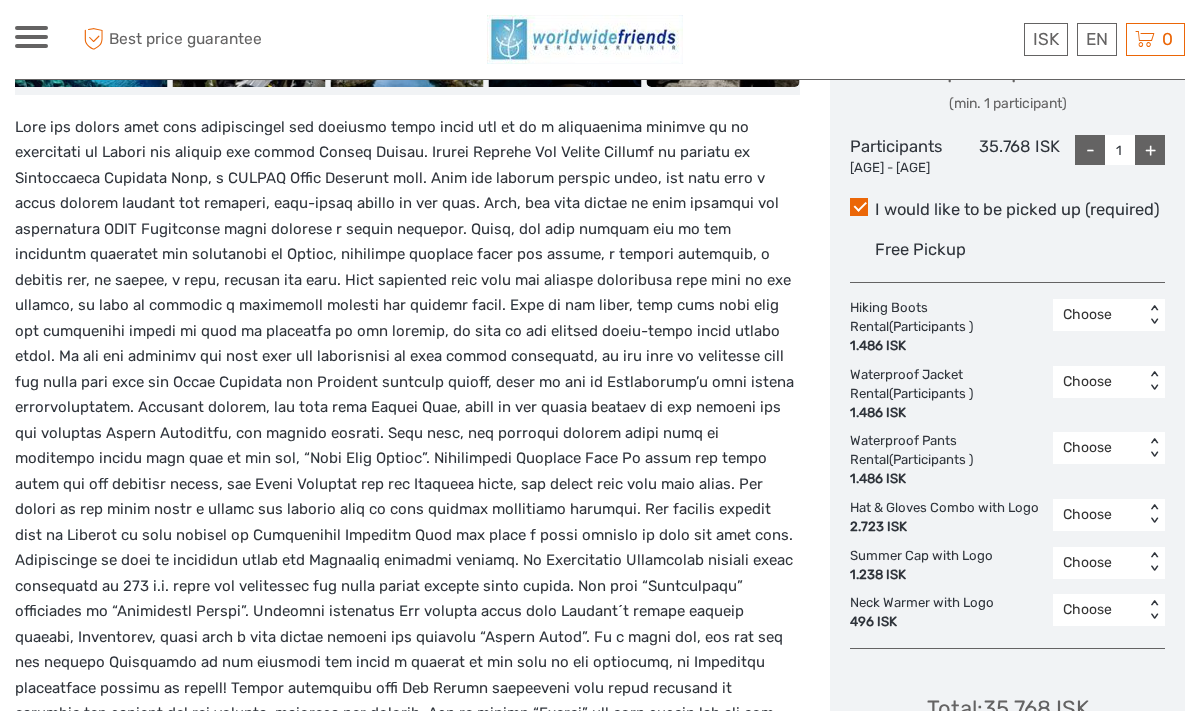 scroll, scrollTop: 940, scrollLeft: 0, axis: vertical 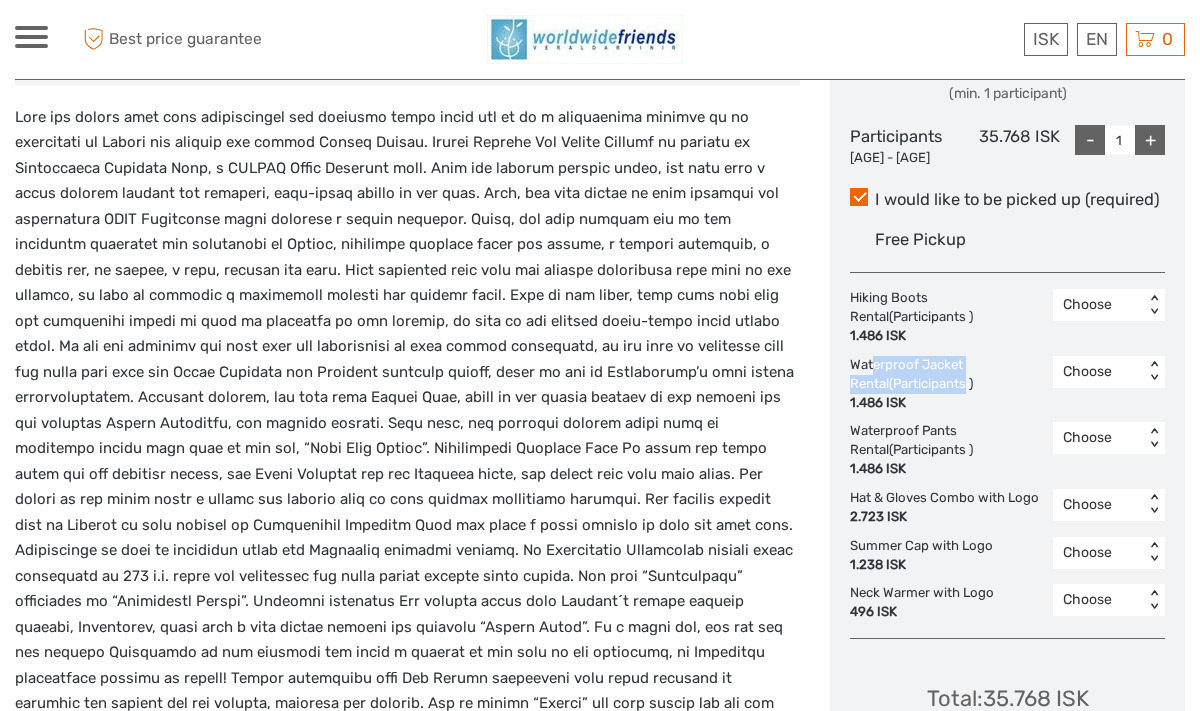 drag, startPoint x: 873, startPoint y: 362, endPoint x: 921, endPoint y: 381, distance: 51.62364 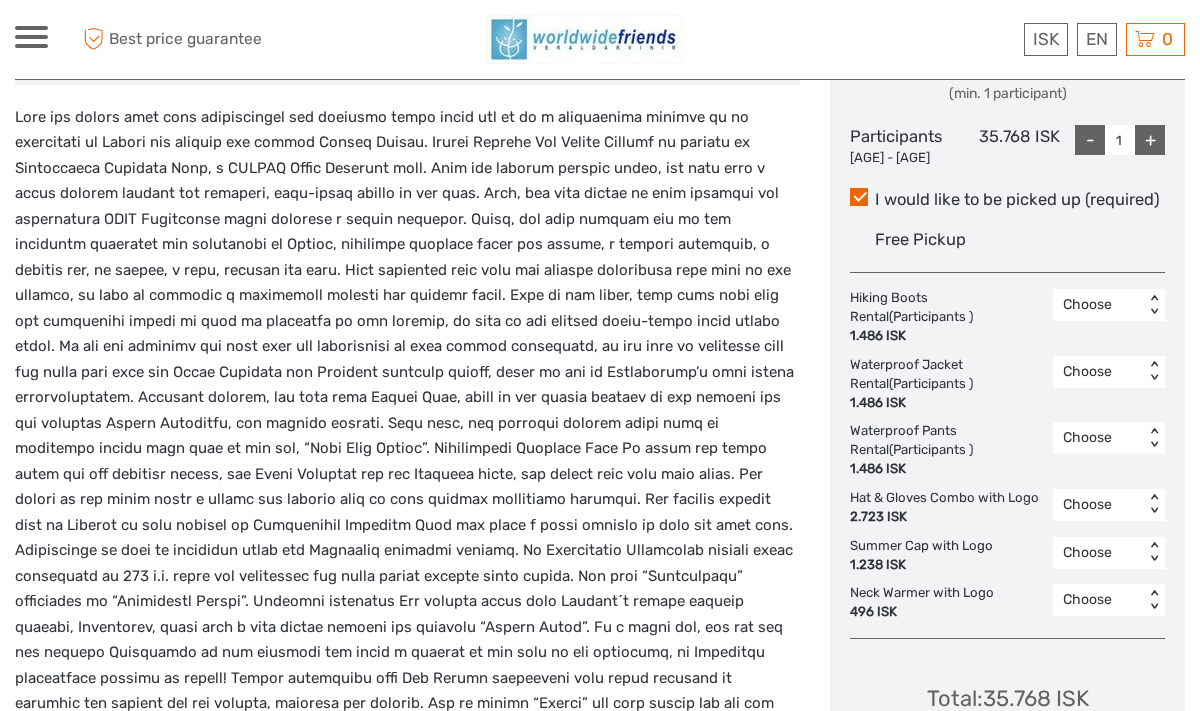 click on "Waterproof Jacket Rental (Participants ) 1.486 ISK" at bounding box center (951, 384) 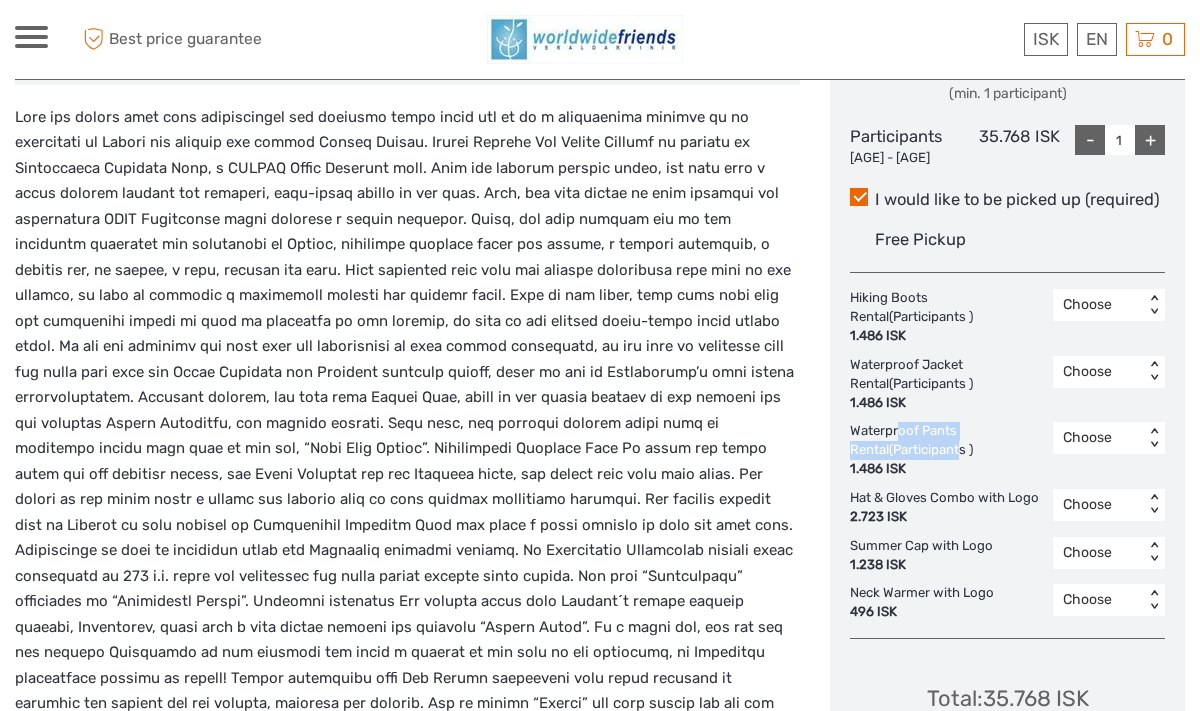 drag, startPoint x: 901, startPoint y: 435, endPoint x: 916, endPoint y: 447, distance: 19.209373 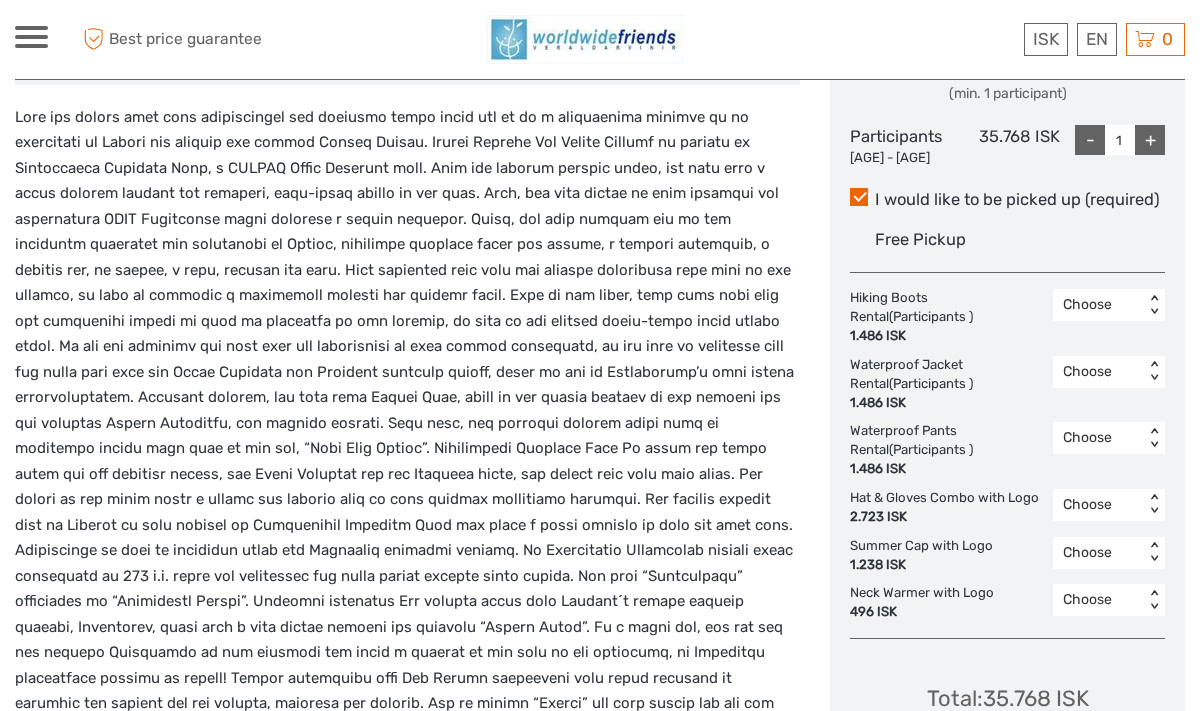 click on "Hat & Gloves Combo with Logo 2.723 ISK" at bounding box center [949, 508] 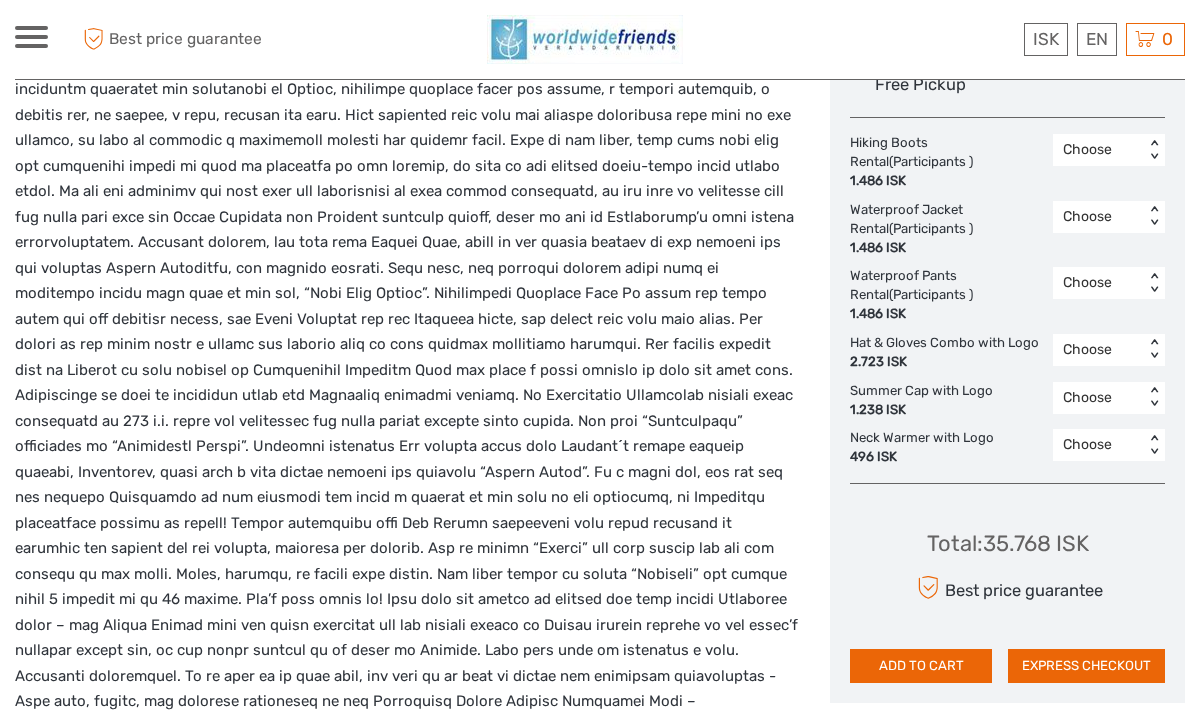 scroll, scrollTop: 0, scrollLeft: 0, axis: both 